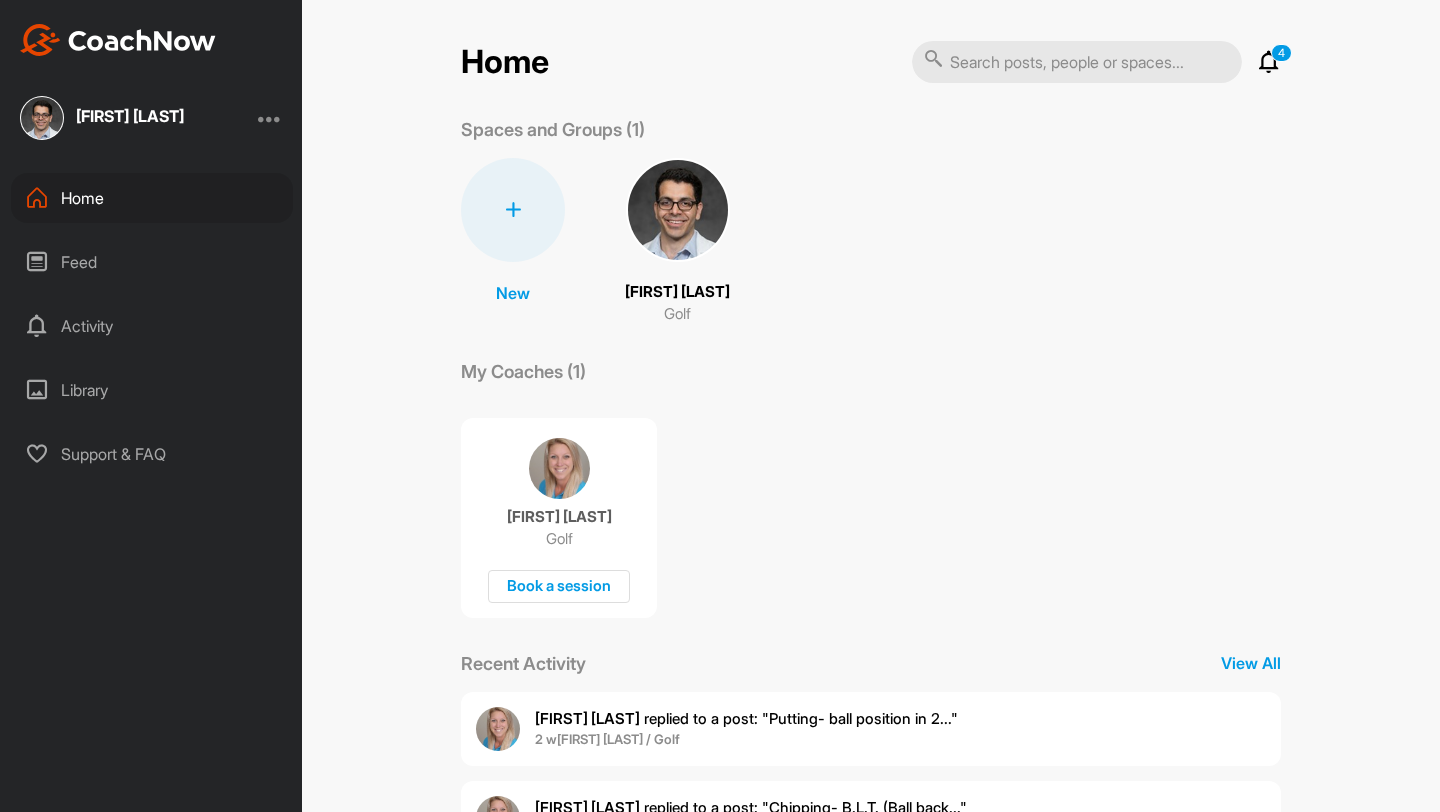 scroll, scrollTop: 0, scrollLeft: 0, axis: both 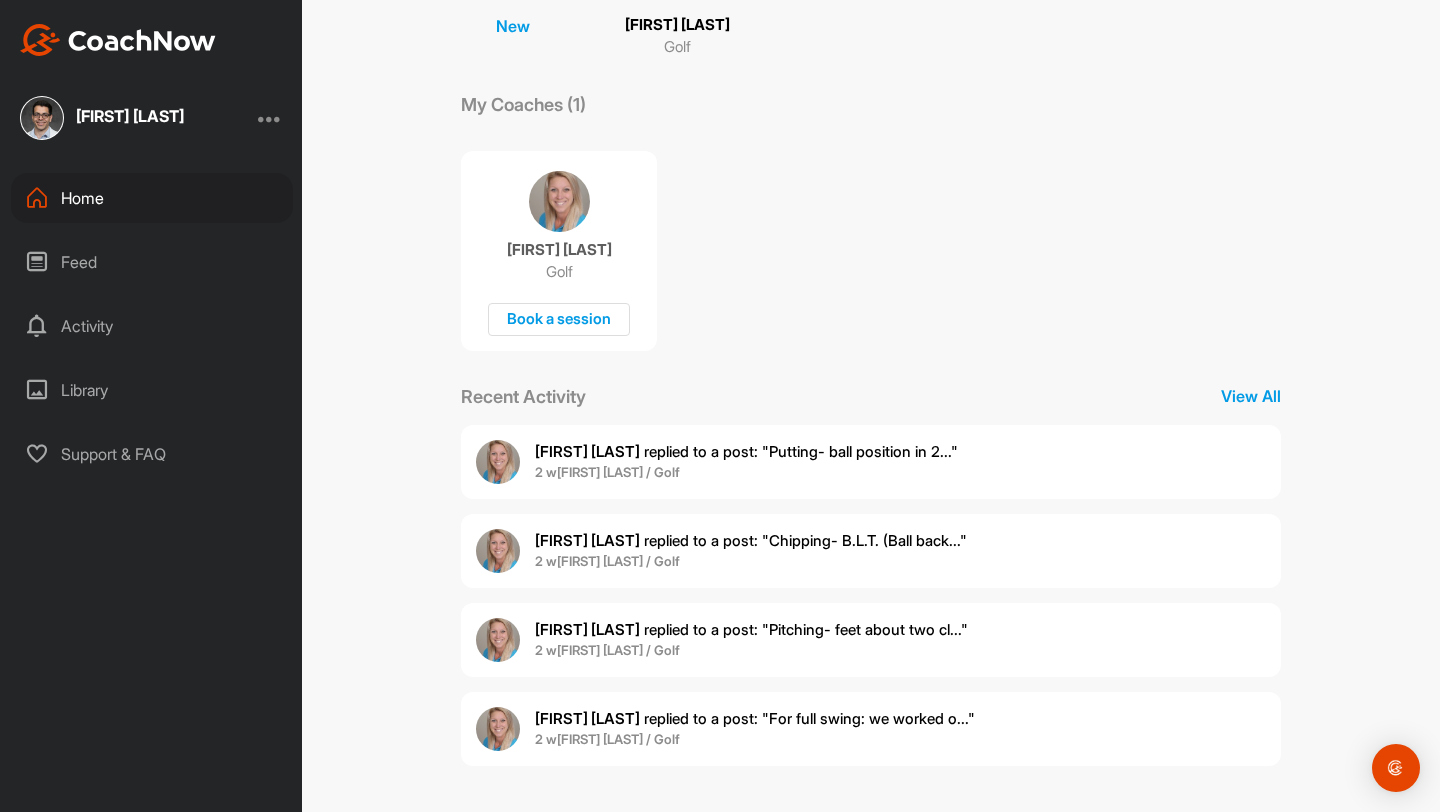 click on "[FIRST] [LAST] replied to a post : "Chipping- B.L.T. (Ball back..." 2 w  • [FIRST] [LAST] / Golf" at bounding box center (871, 551) 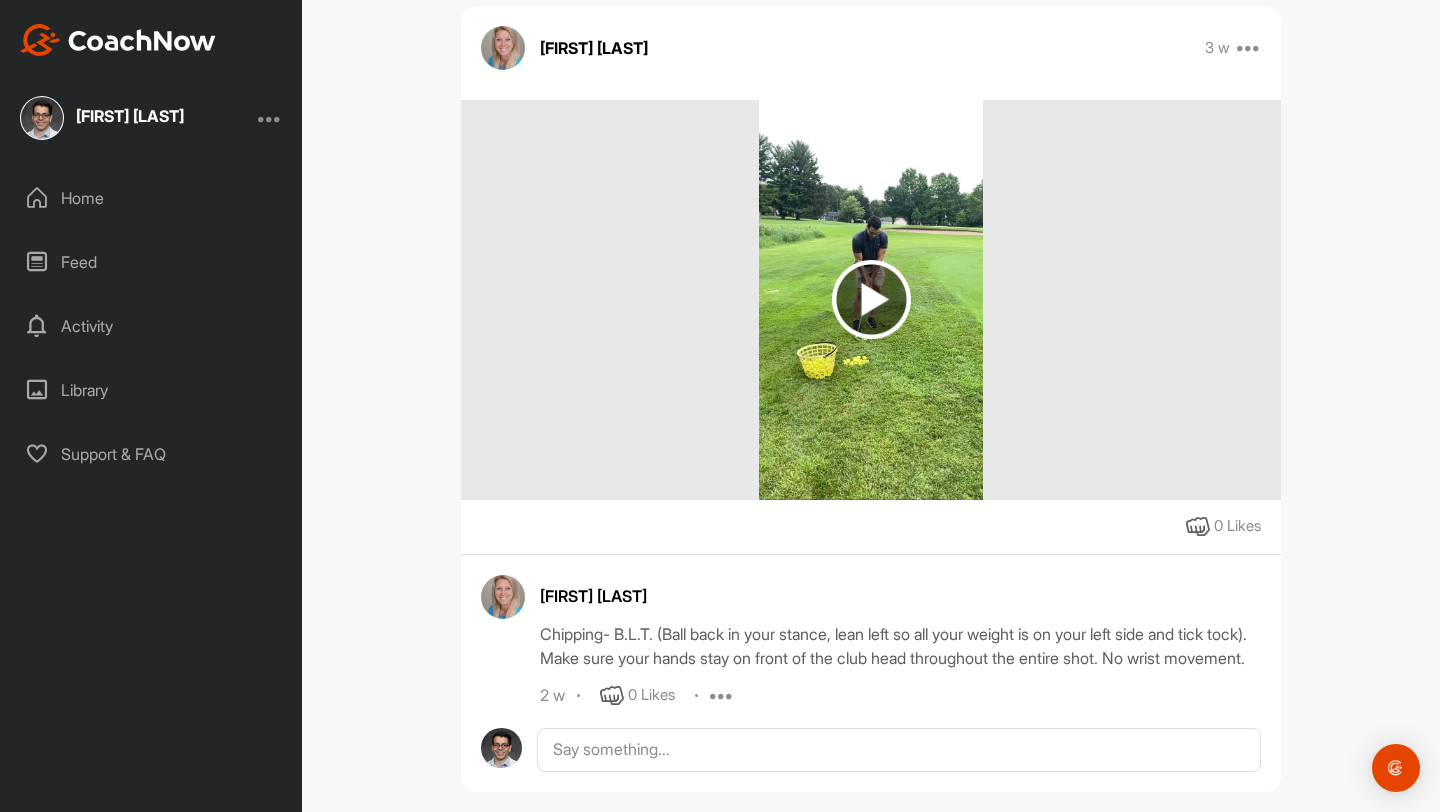 scroll, scrollTop: 218, scrollLeft: 0, axis: vertical 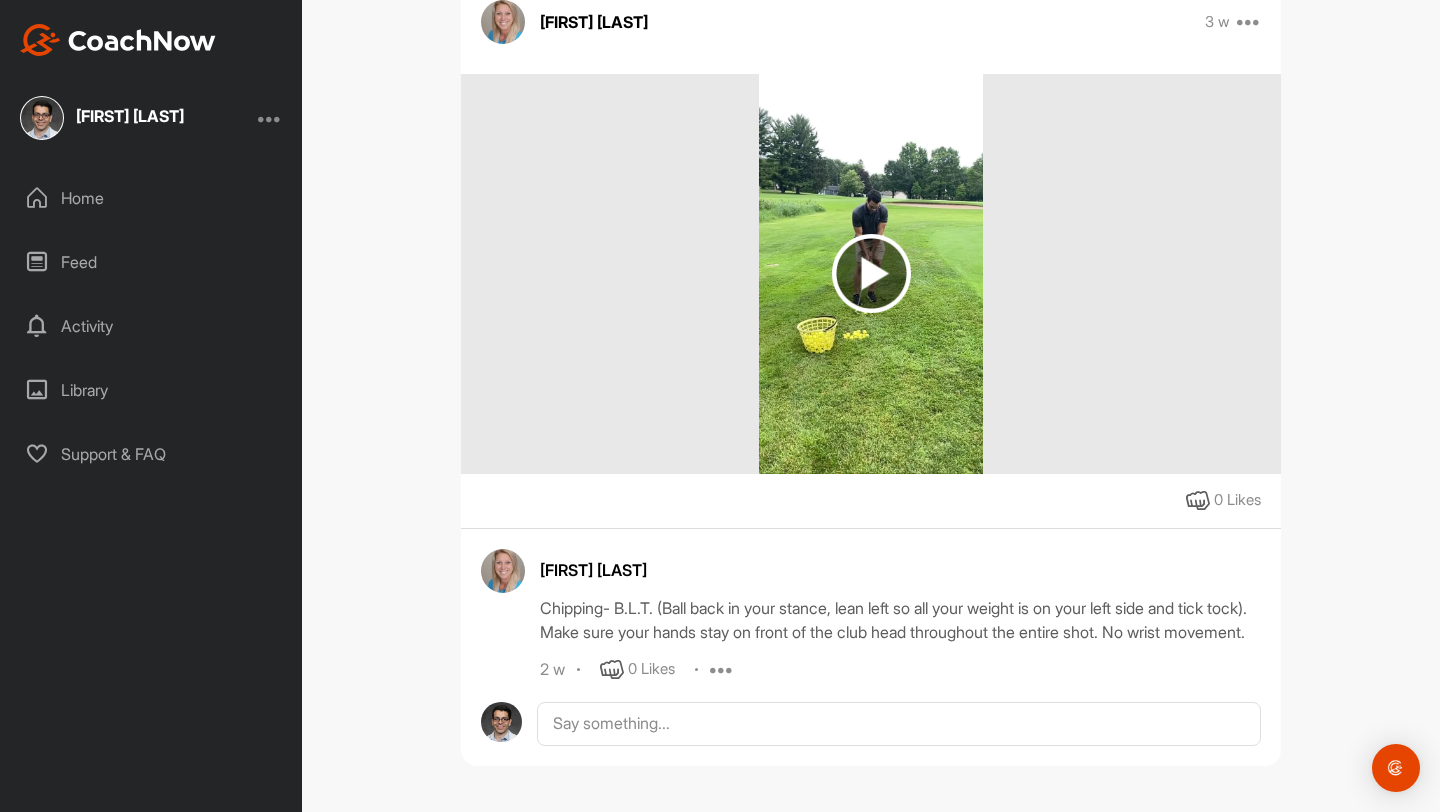 click at bounding box center (871, 273) 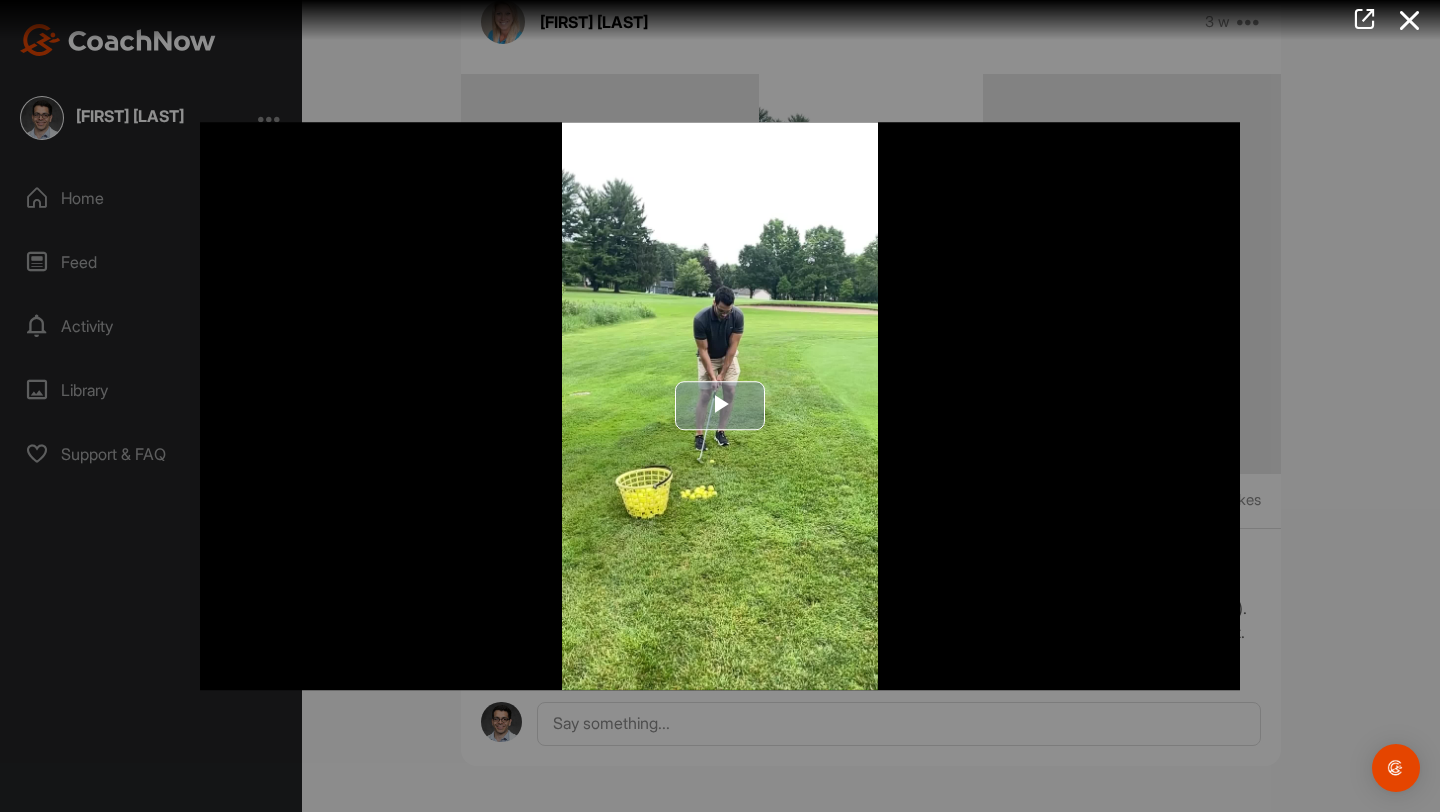 click at bounding box center (720, 406) 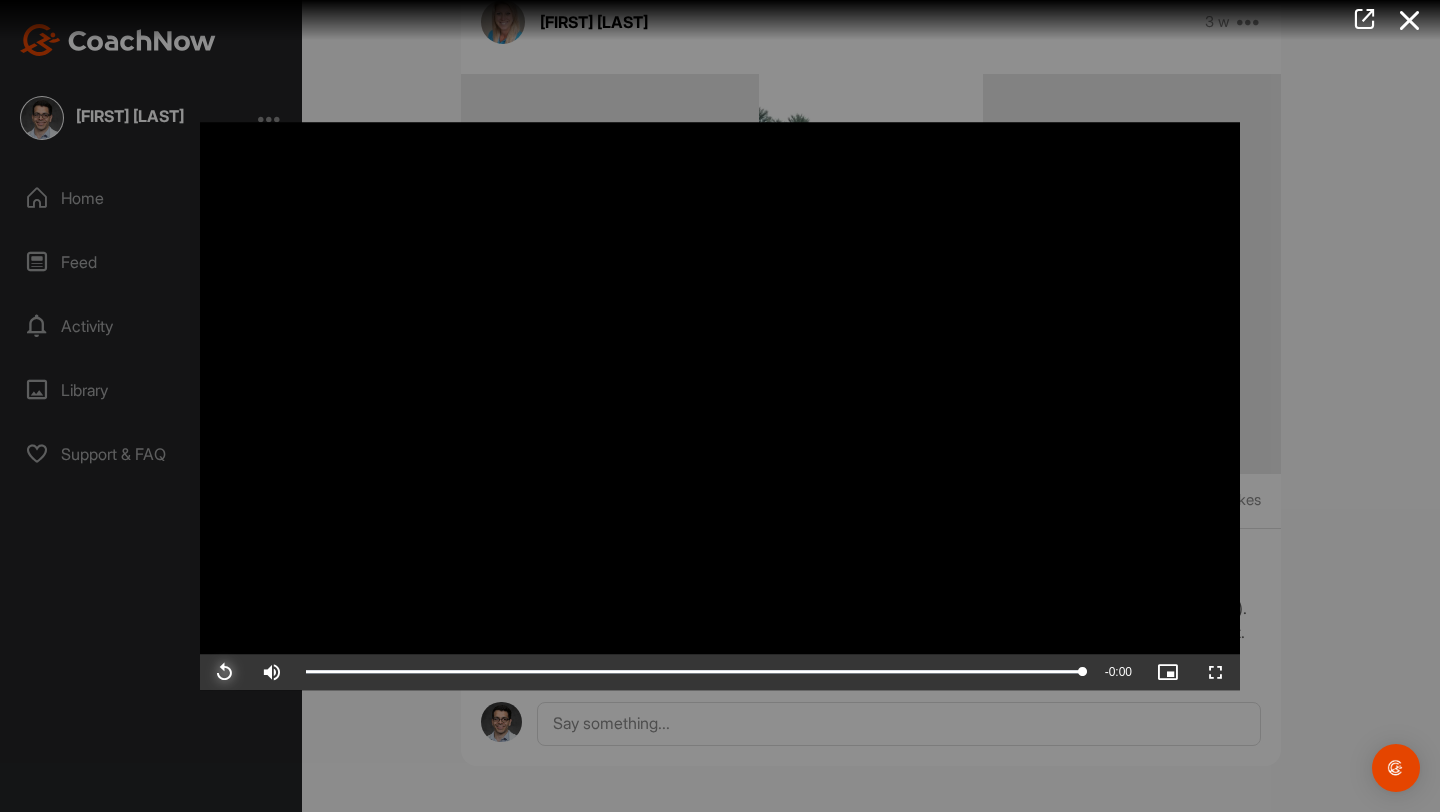click at bounding box center [224, 672] 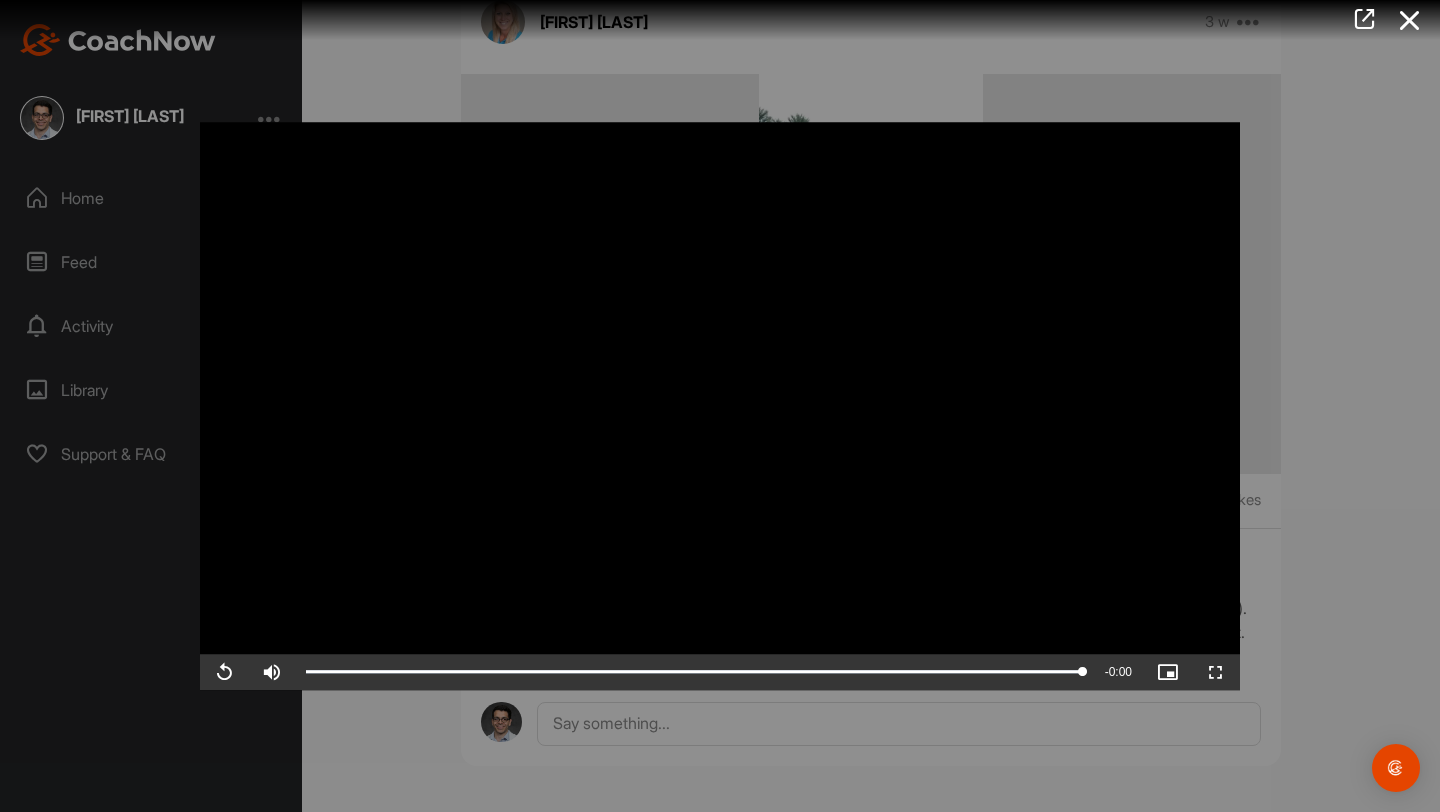 click at bounding box center [720, 406] 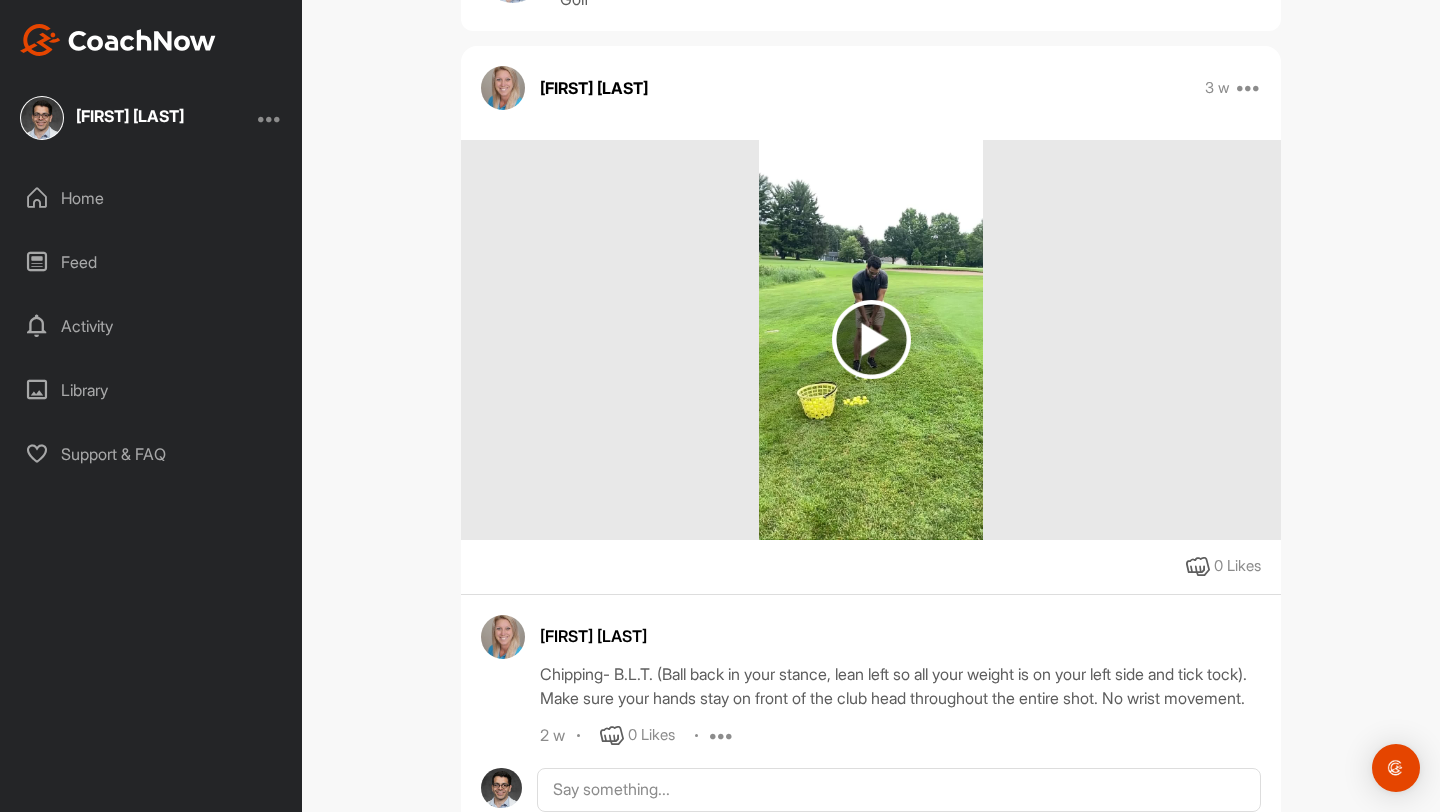 scroll, scrollTop: 105, scrollLeft: 0, axis: vertical 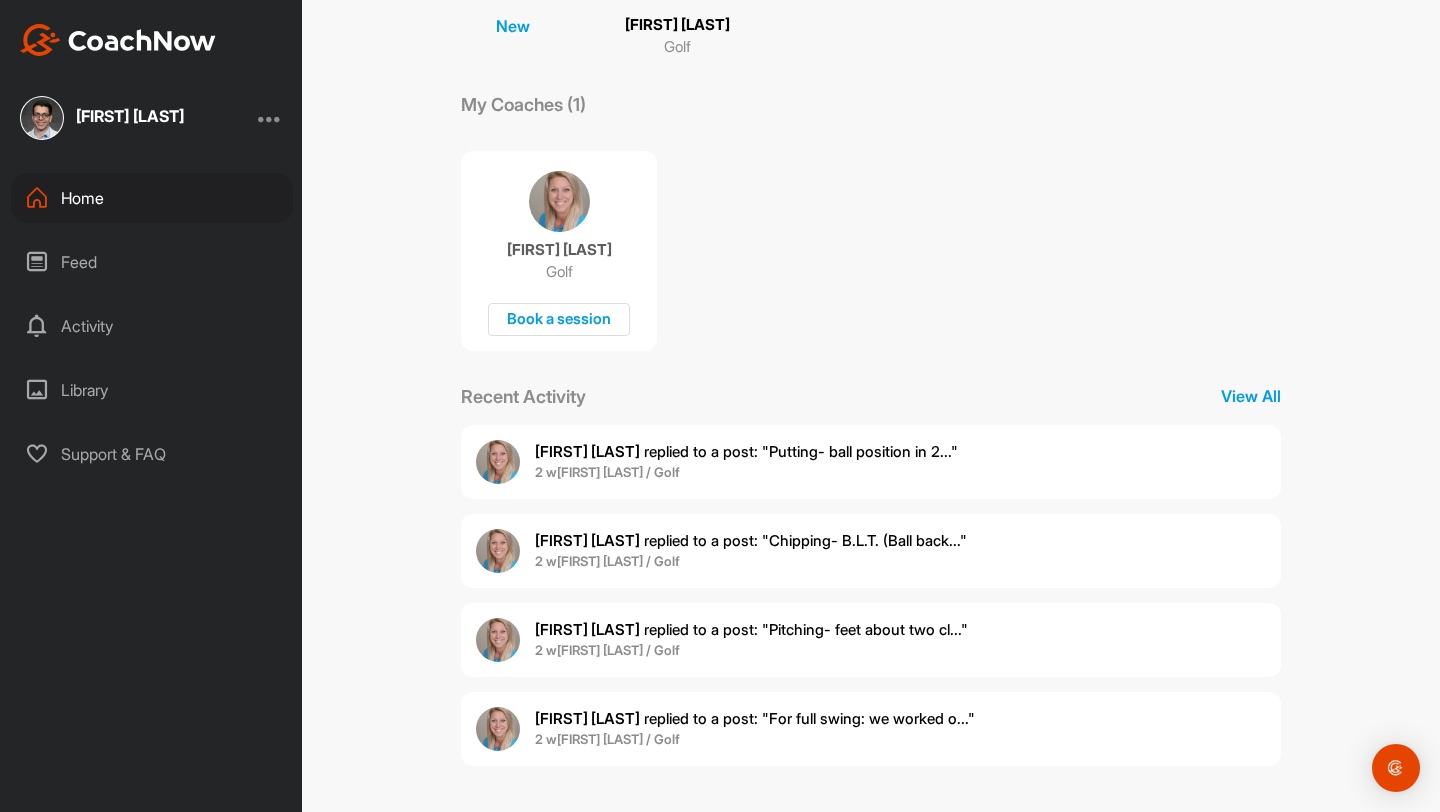 click on "[FIRST] [LAST] replied to a post : "Putting- ball position in 2..."" at bounding box center (746, 451) 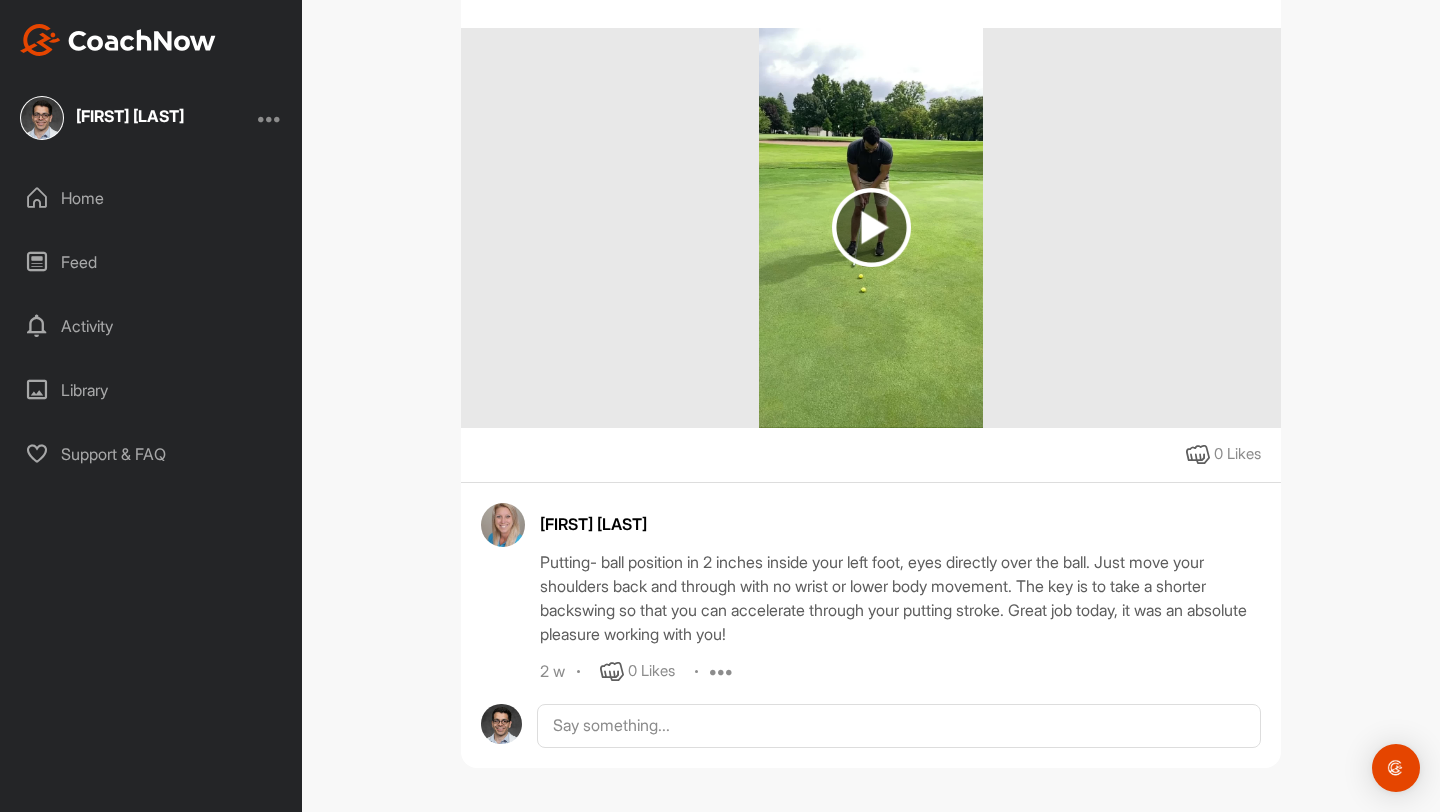 scroll, scrollTop: 242, scrollLeft: 0, axis: vertical 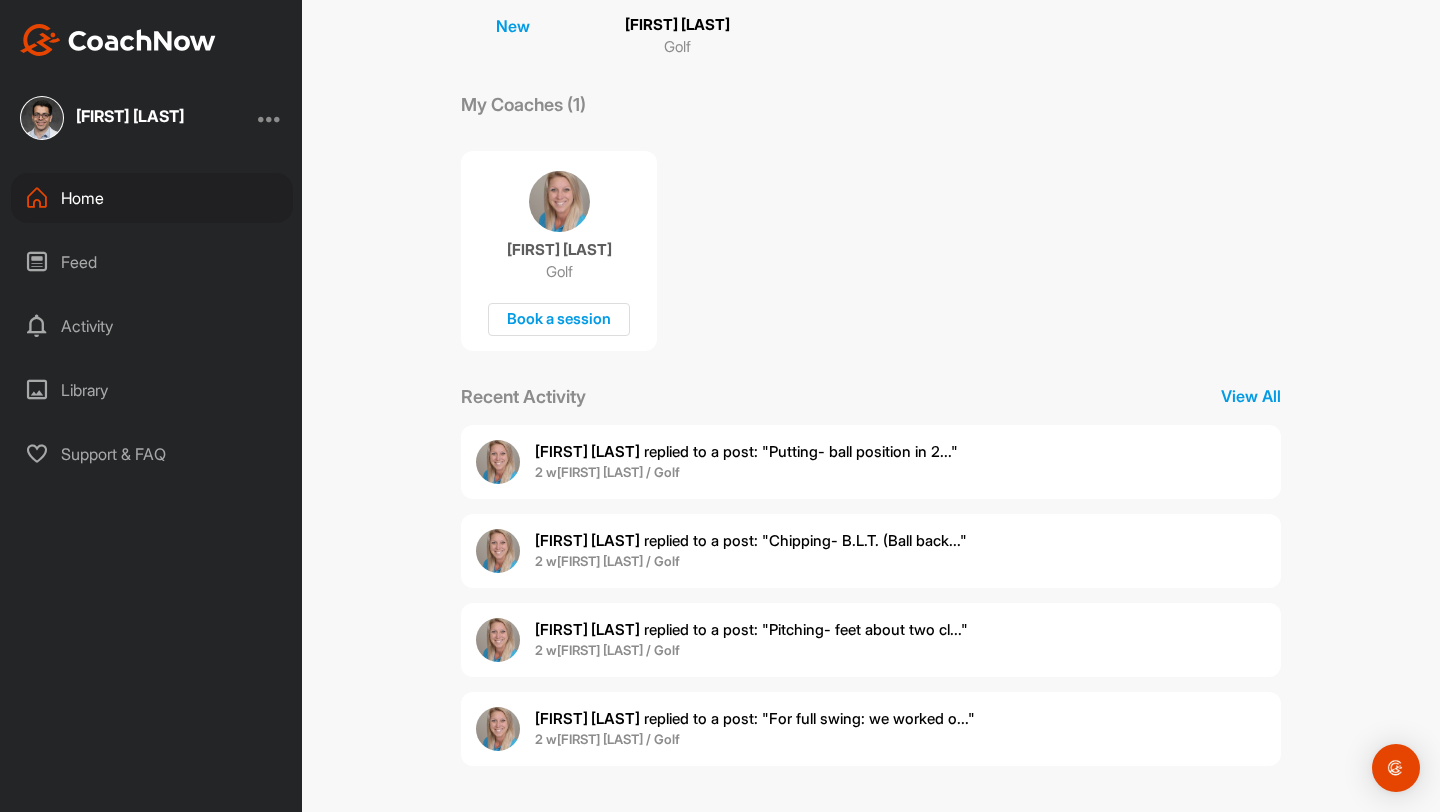 click on "[FIRST] [LAST] replied to a post : "For full swing: we worked o..."" at bounding box center (755, 718) 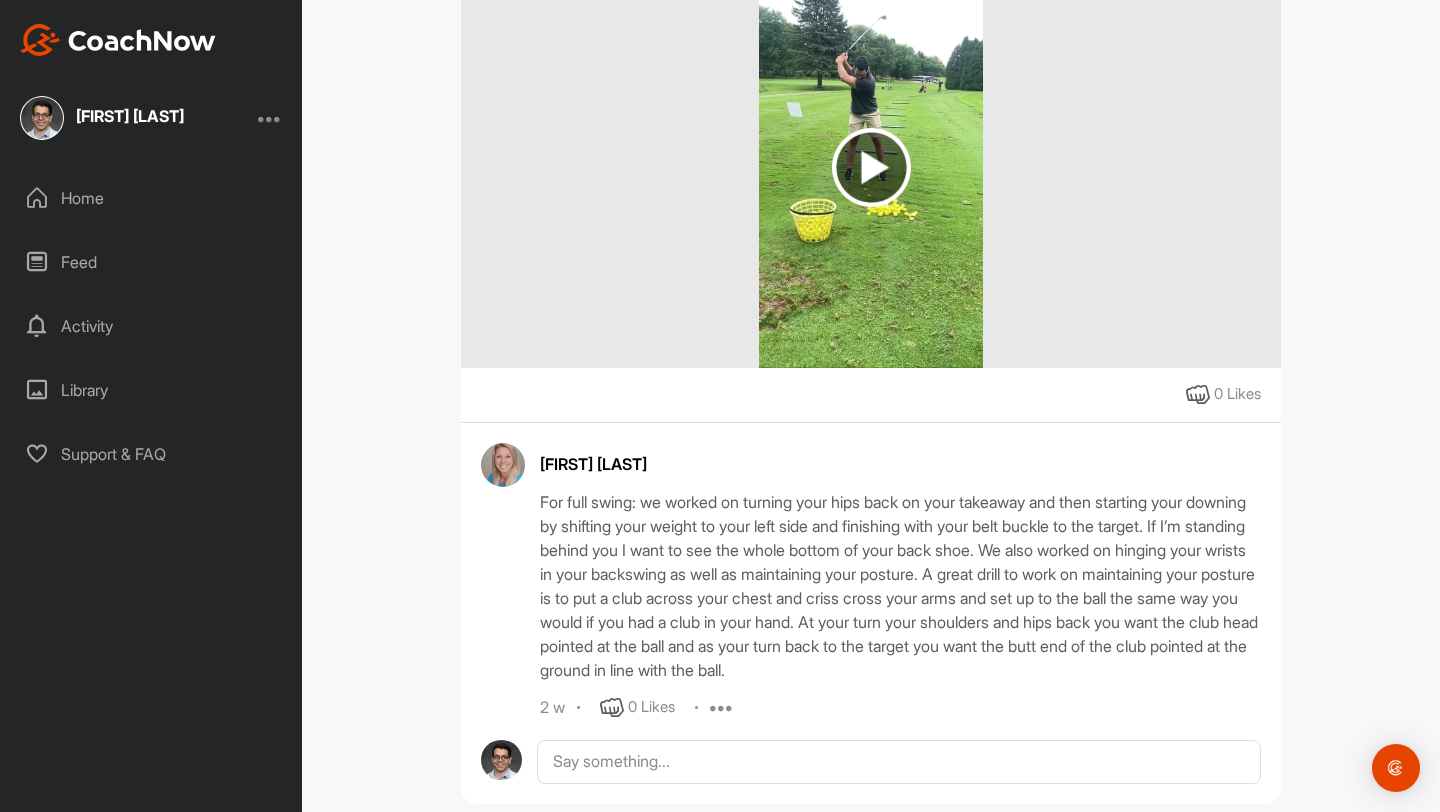 scroll, scrollTop: 338, scrollLeft: 0, axis: vertical 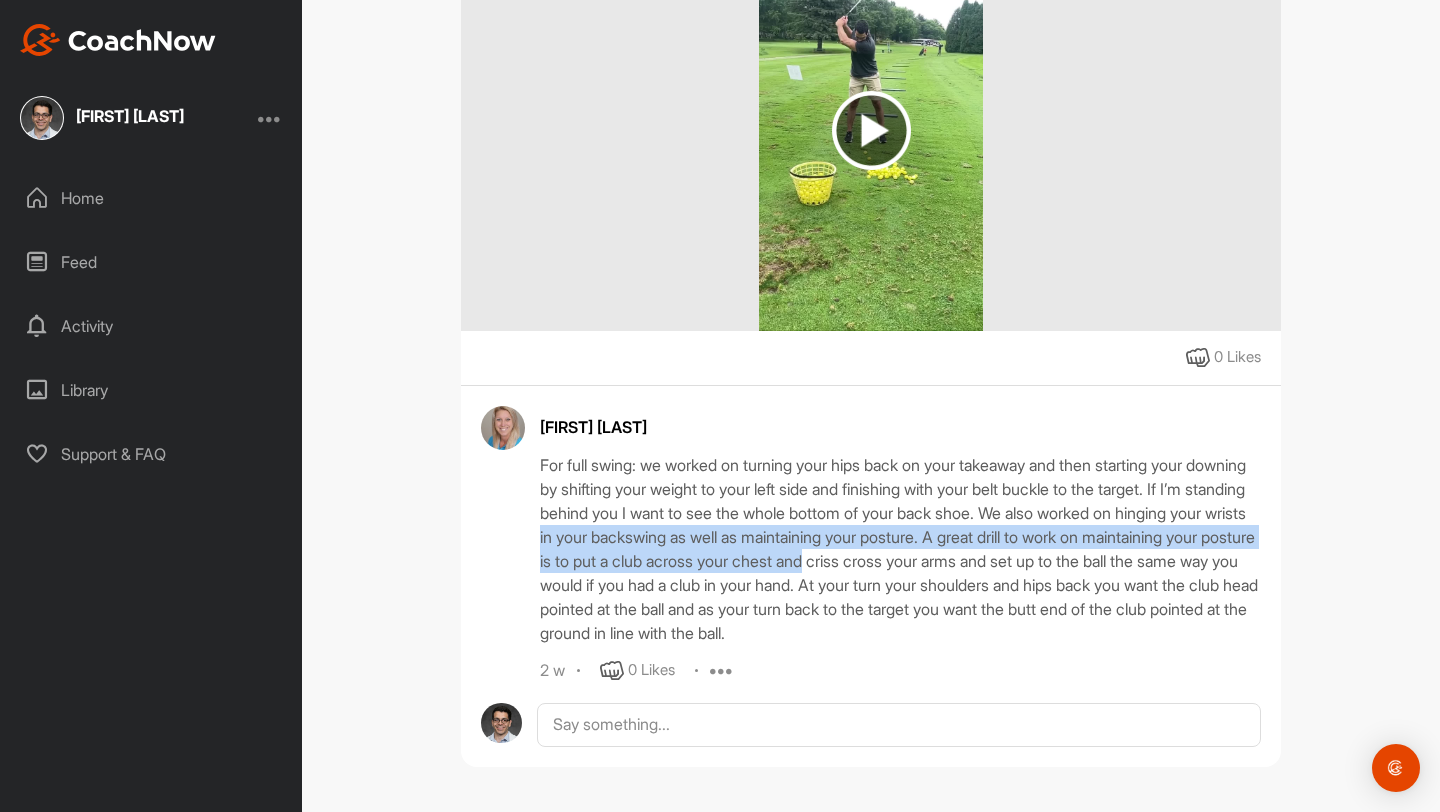drag, startPoint x: 684, startPoint y: 539, endPoint x: 1027, endPoint y: 560, distance: 343.64224 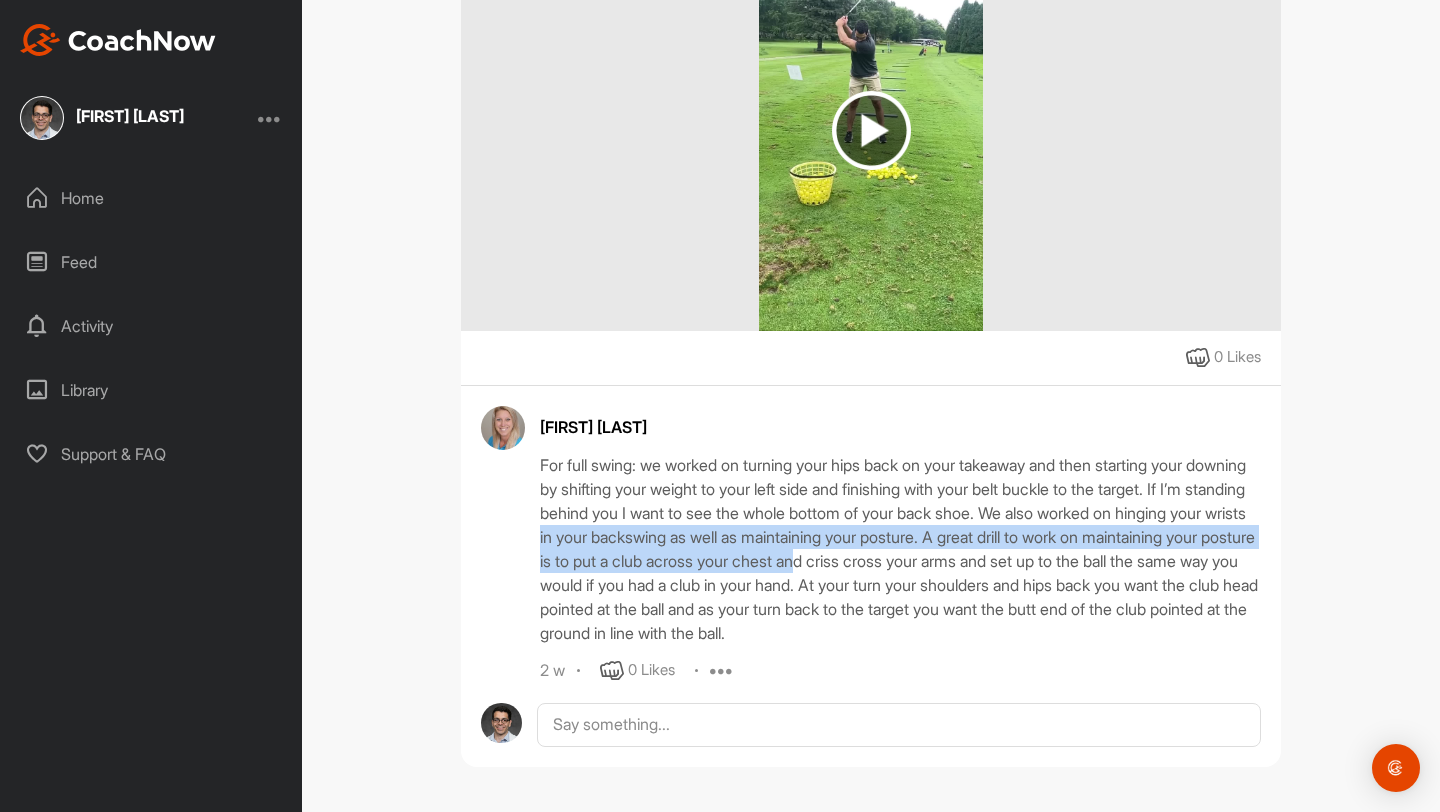 click on "For full swing: we worked on turning your hips back on your takeaway and then starting your downing by shifting your weight to your left side and finishing with your belt buckle to the target. If I’m standing behind you I want to see the whole bottom of your back shoe. We also worked on hinging your wrists in your backswing as well as maintaining your posture. A great drill to work on maintaining your posture is to put a club across your chest and criss cross your arms and set up to the ball the same way you would if you had a club in your hand. At your turn your shoulders and hips back you want the club head pointed at the ball and as your turn back to the target you want the butt end of the club pointed at the ground in line with the ball." at bounding box center [900, 549] 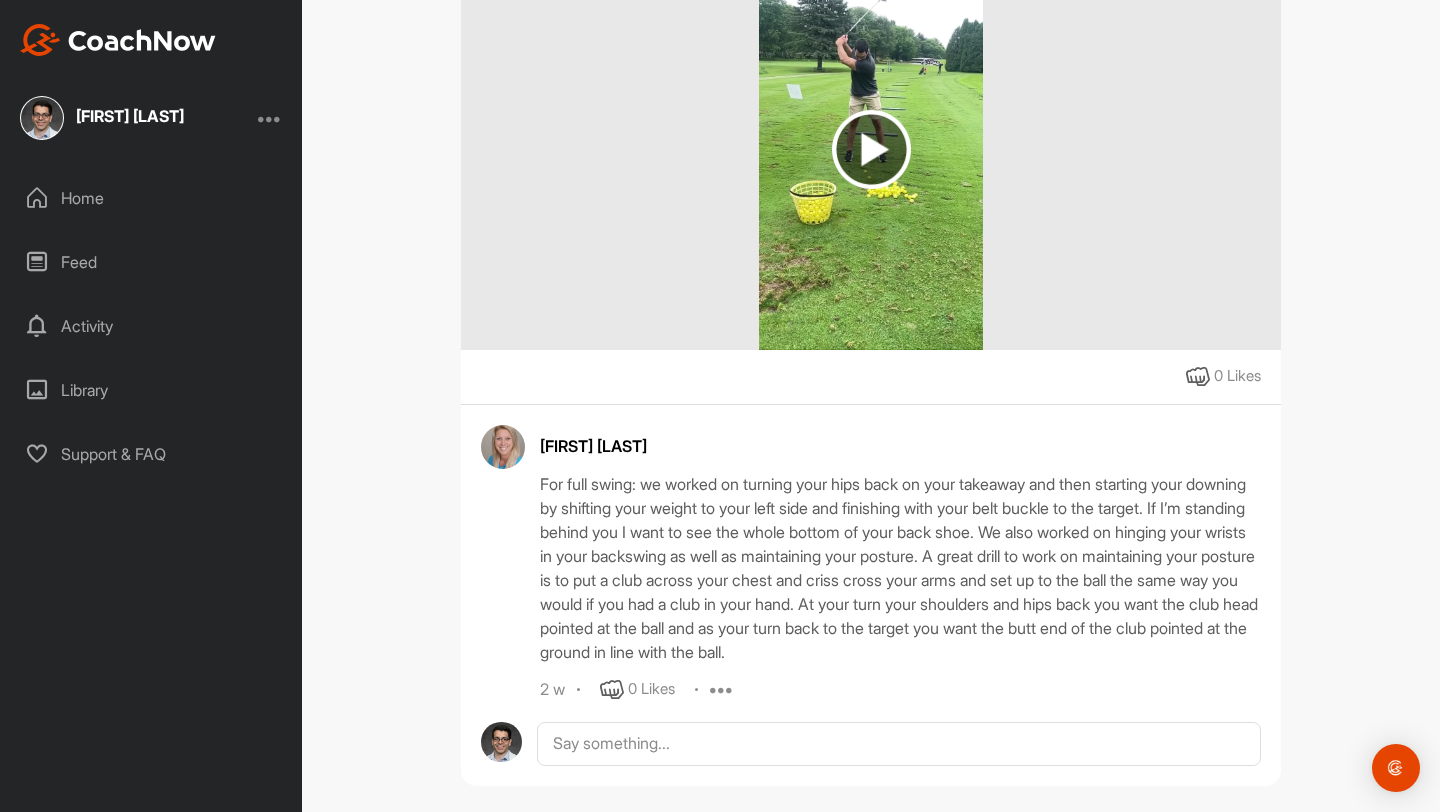 scroll, scrollTop: 326, scrollLeft: 0, axis: vertical 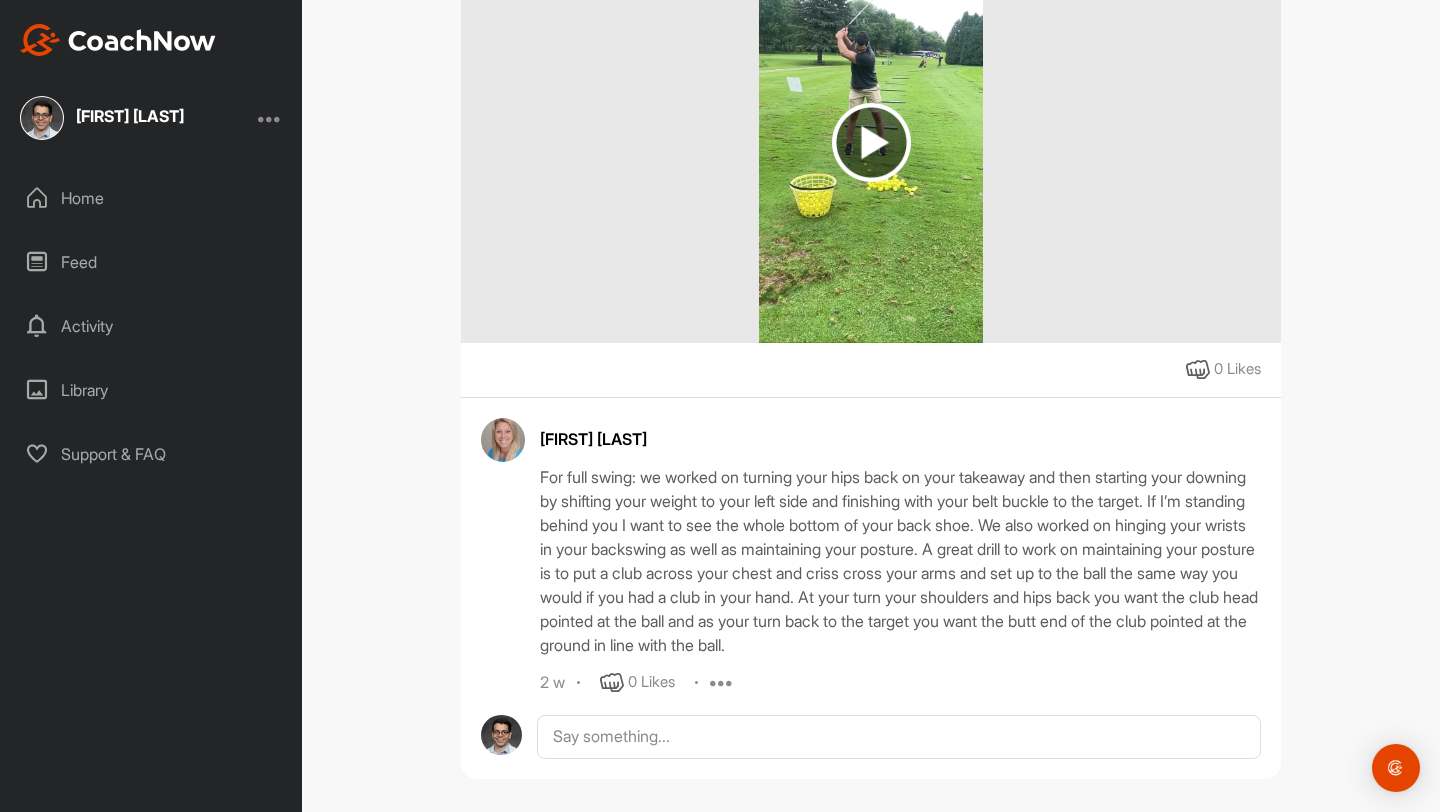 click at bounding box center (870, 143) 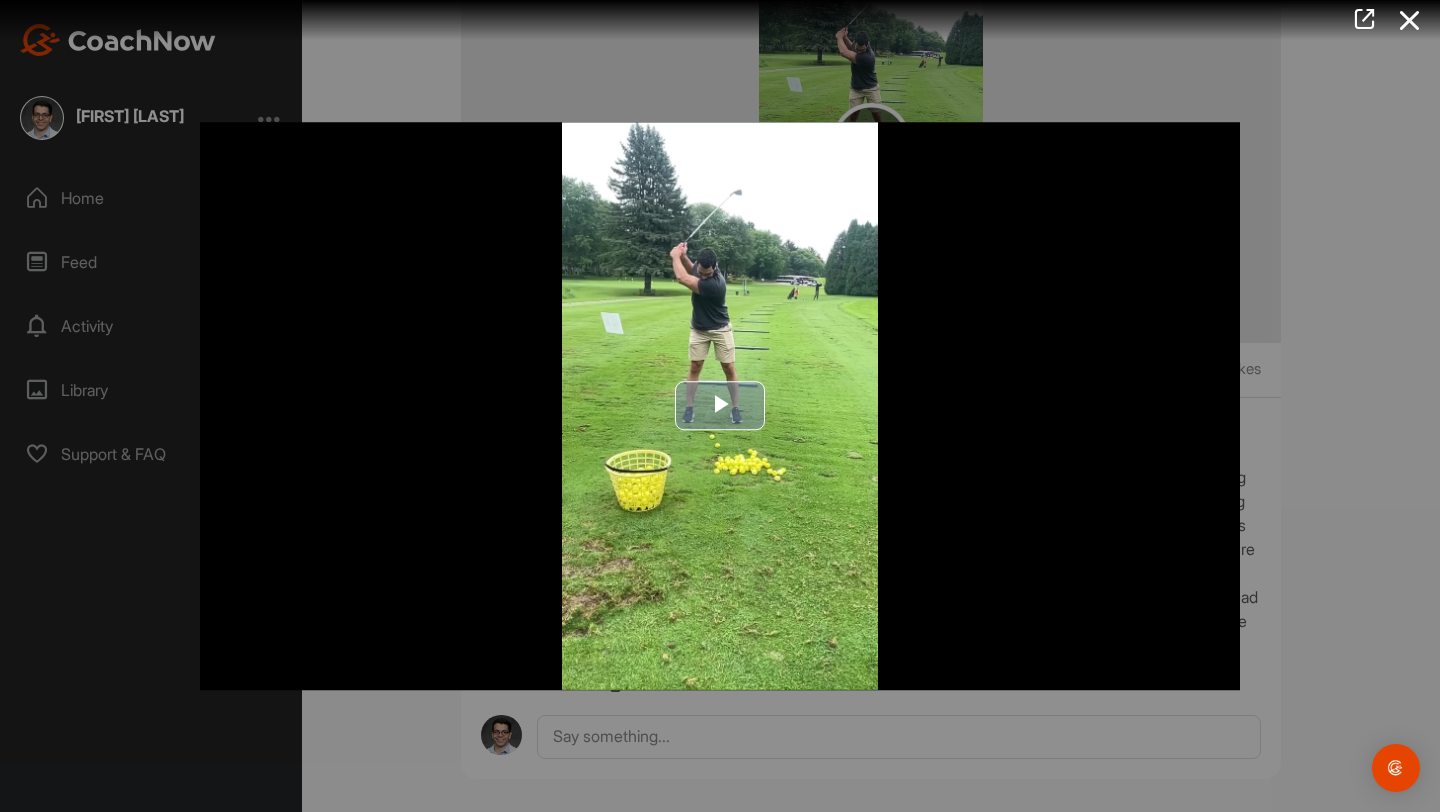 click at bounding box center (720, 406) 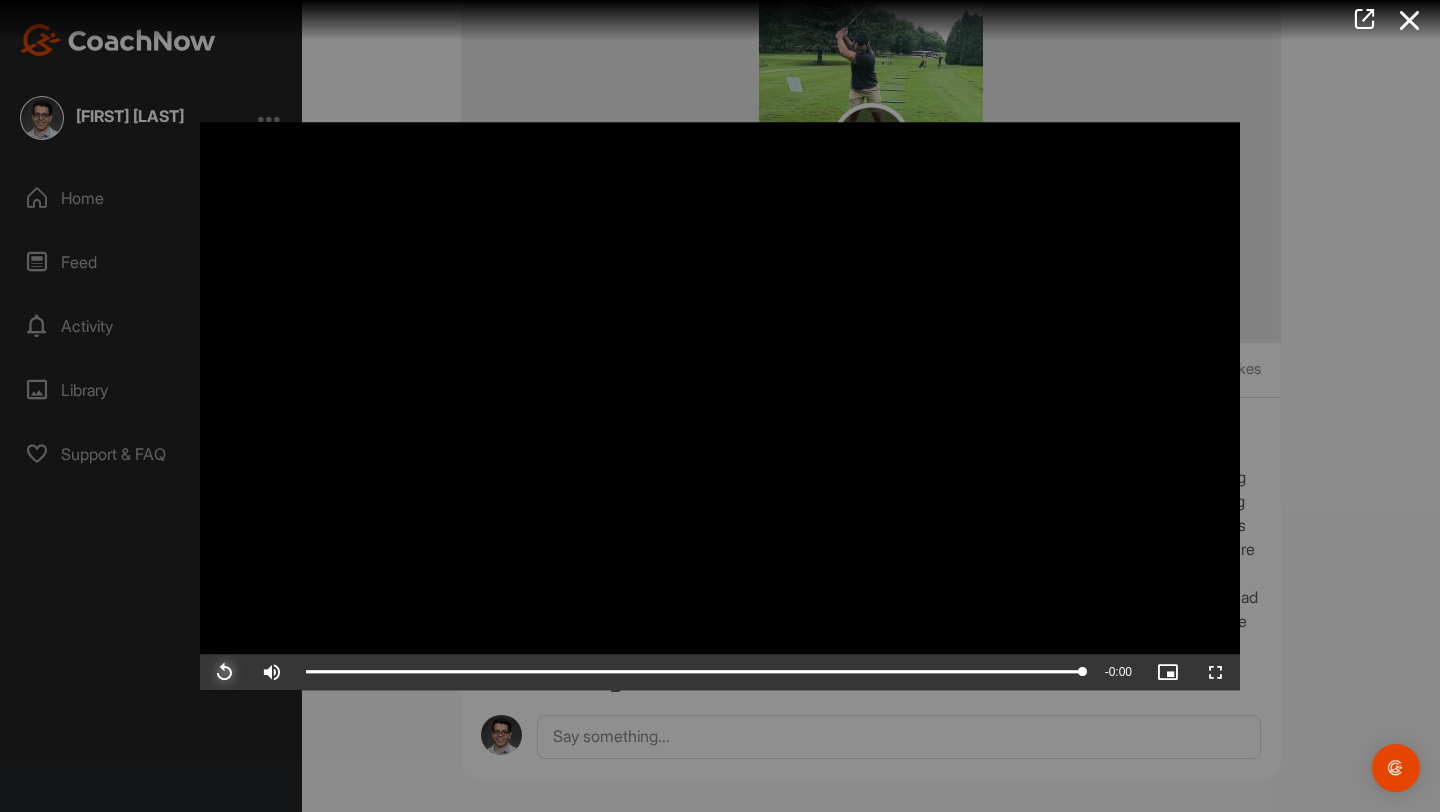 click at bounding box center (224, 672) 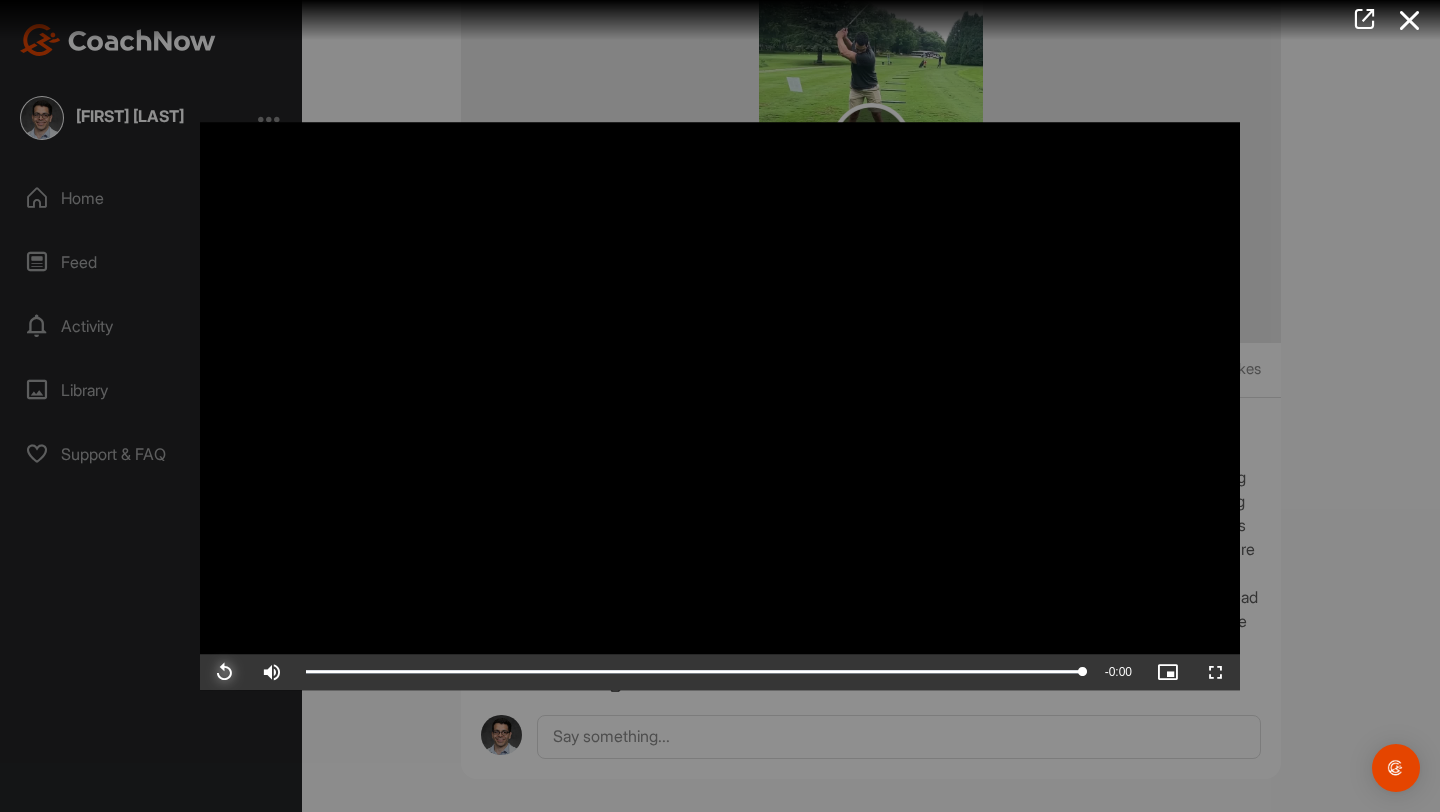 click at bounding box center [224, 672] 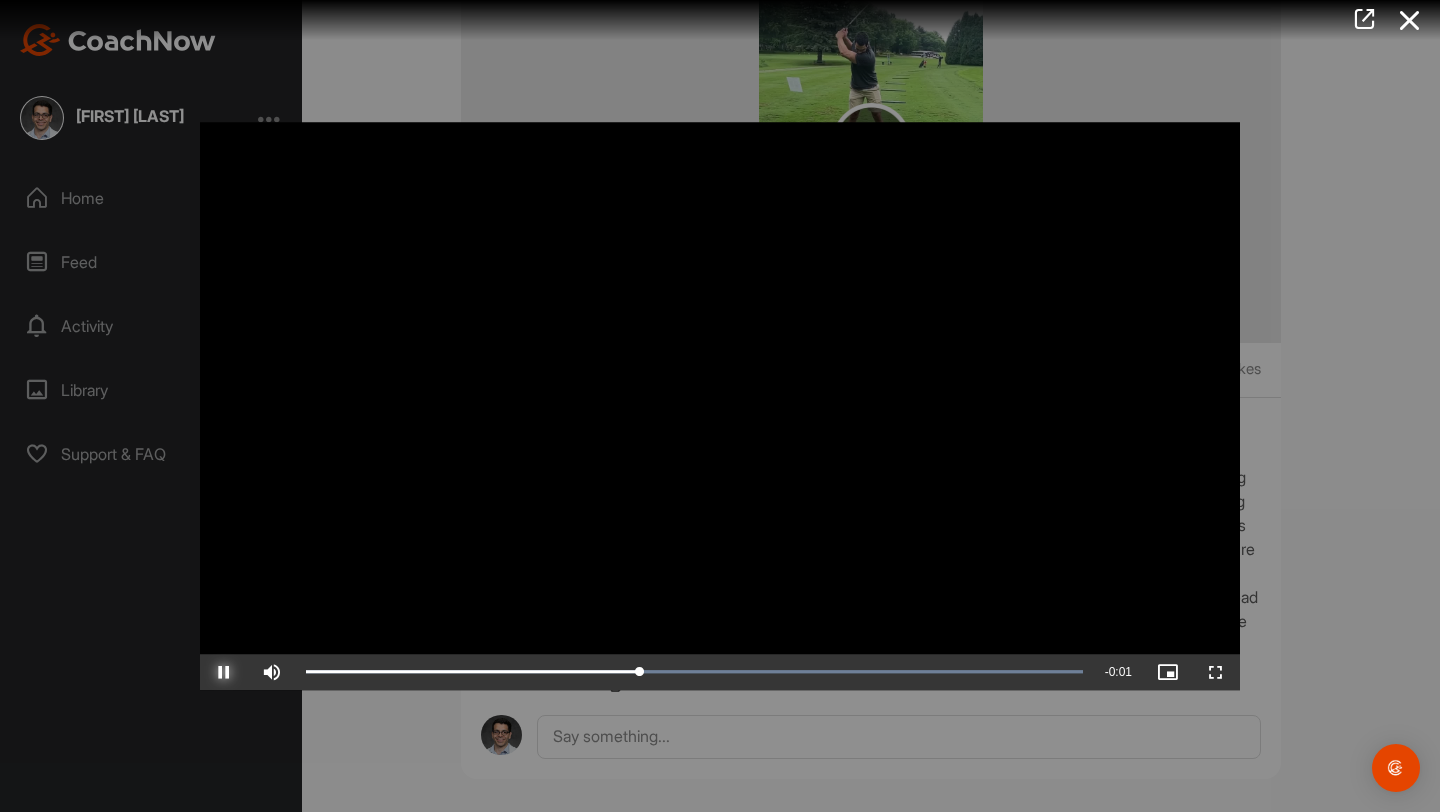 click at bounding box center (224, 672) 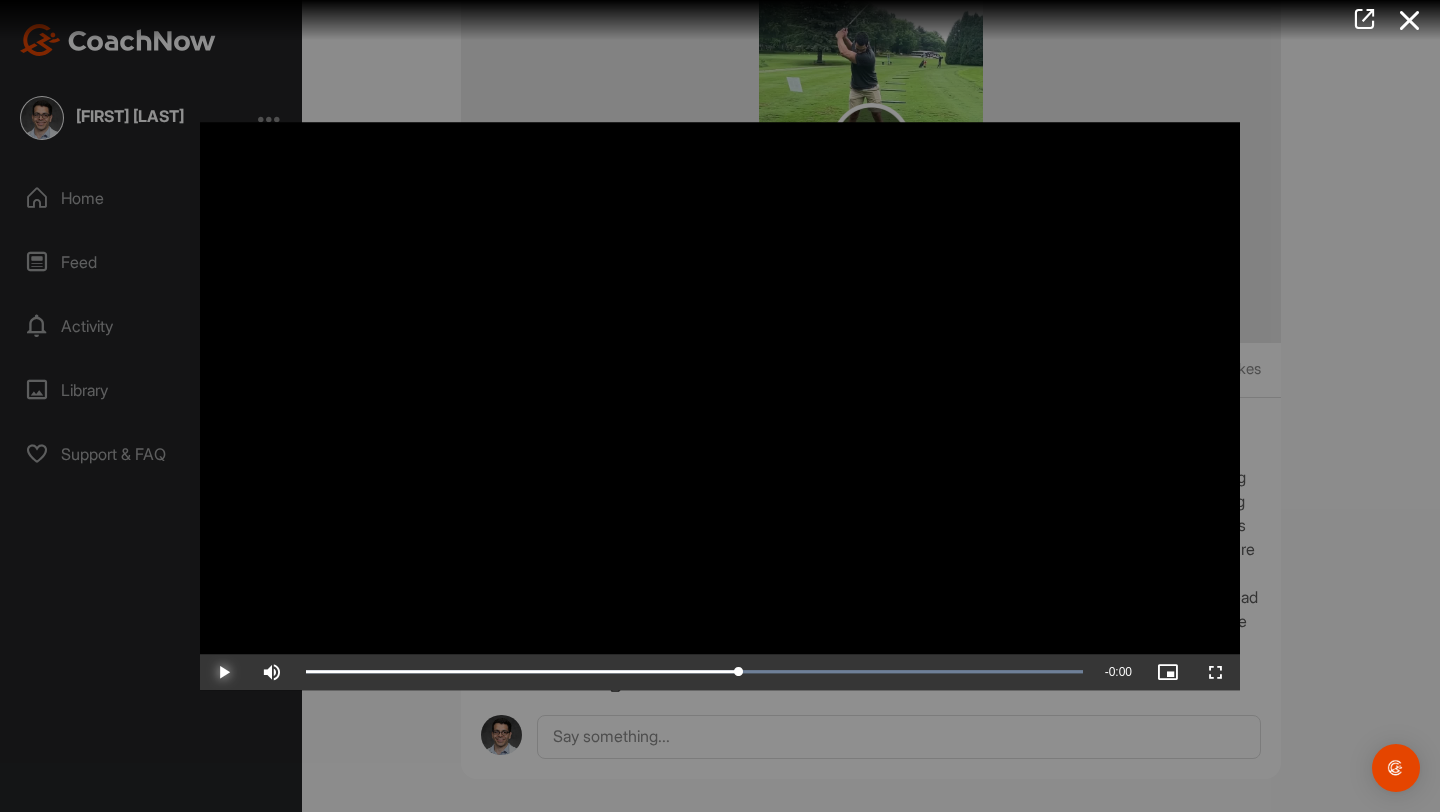 click at bounding box center [224, 672] 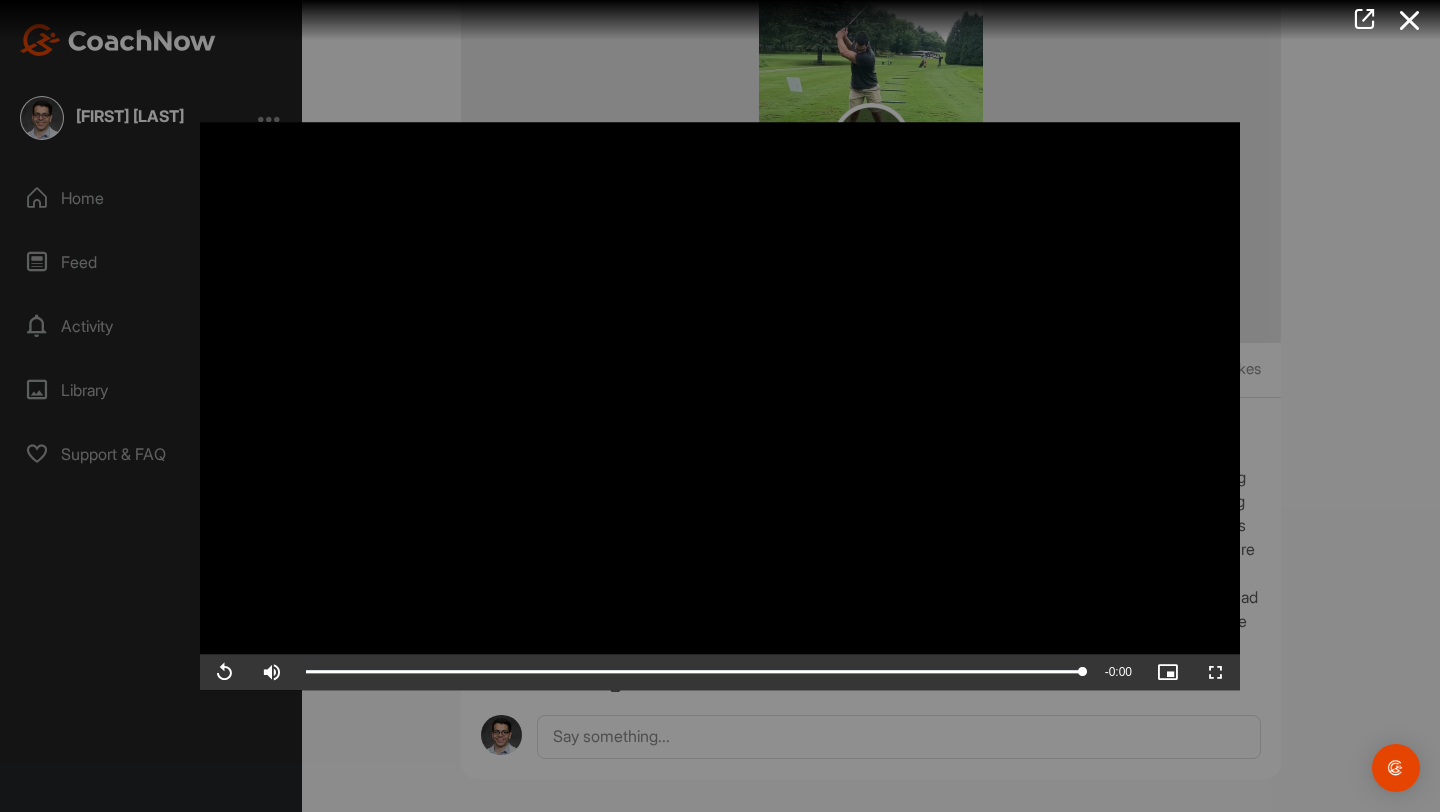 click at bounding box center [720, 406] 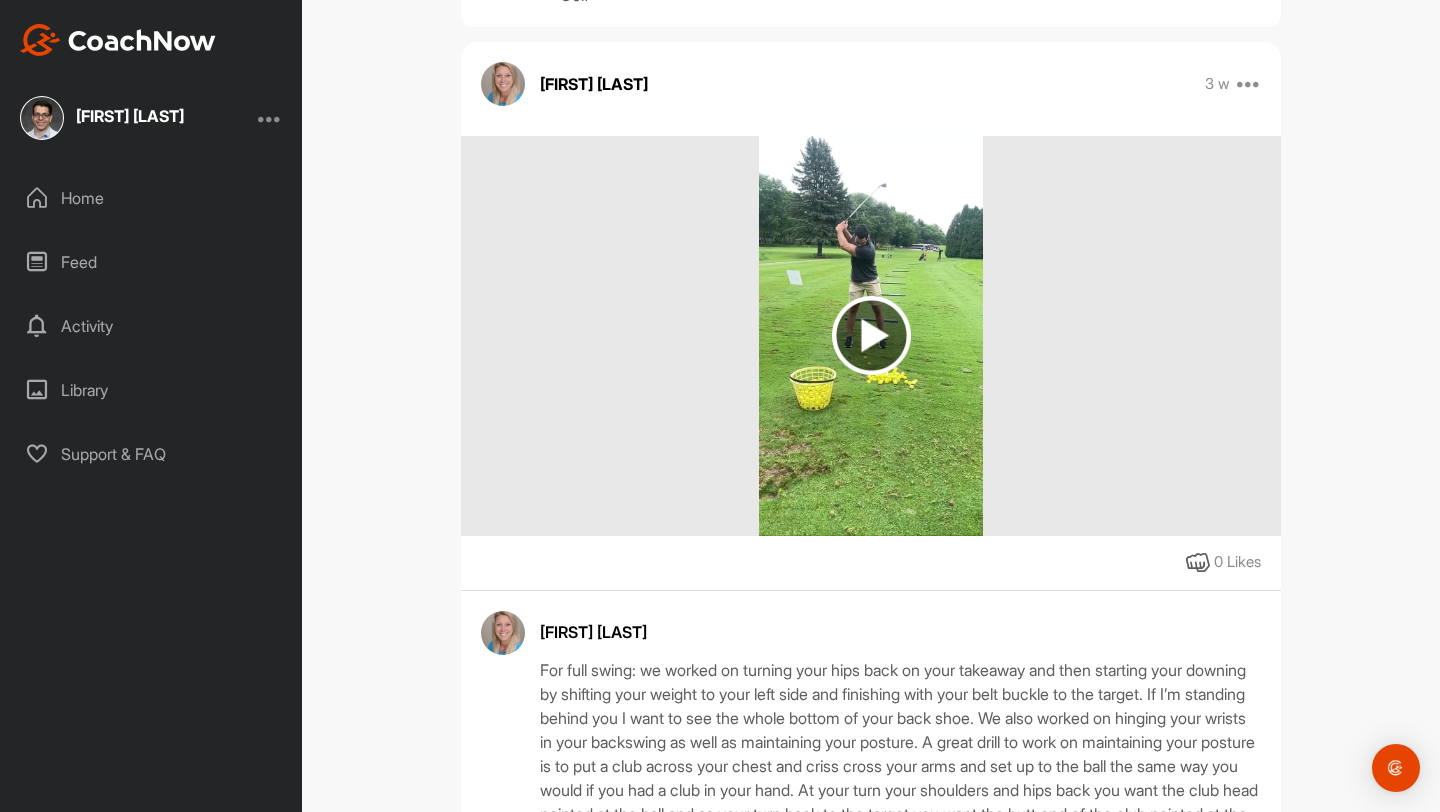 scroll, scrollTop: 0, scrollLeft: 0, axis: both 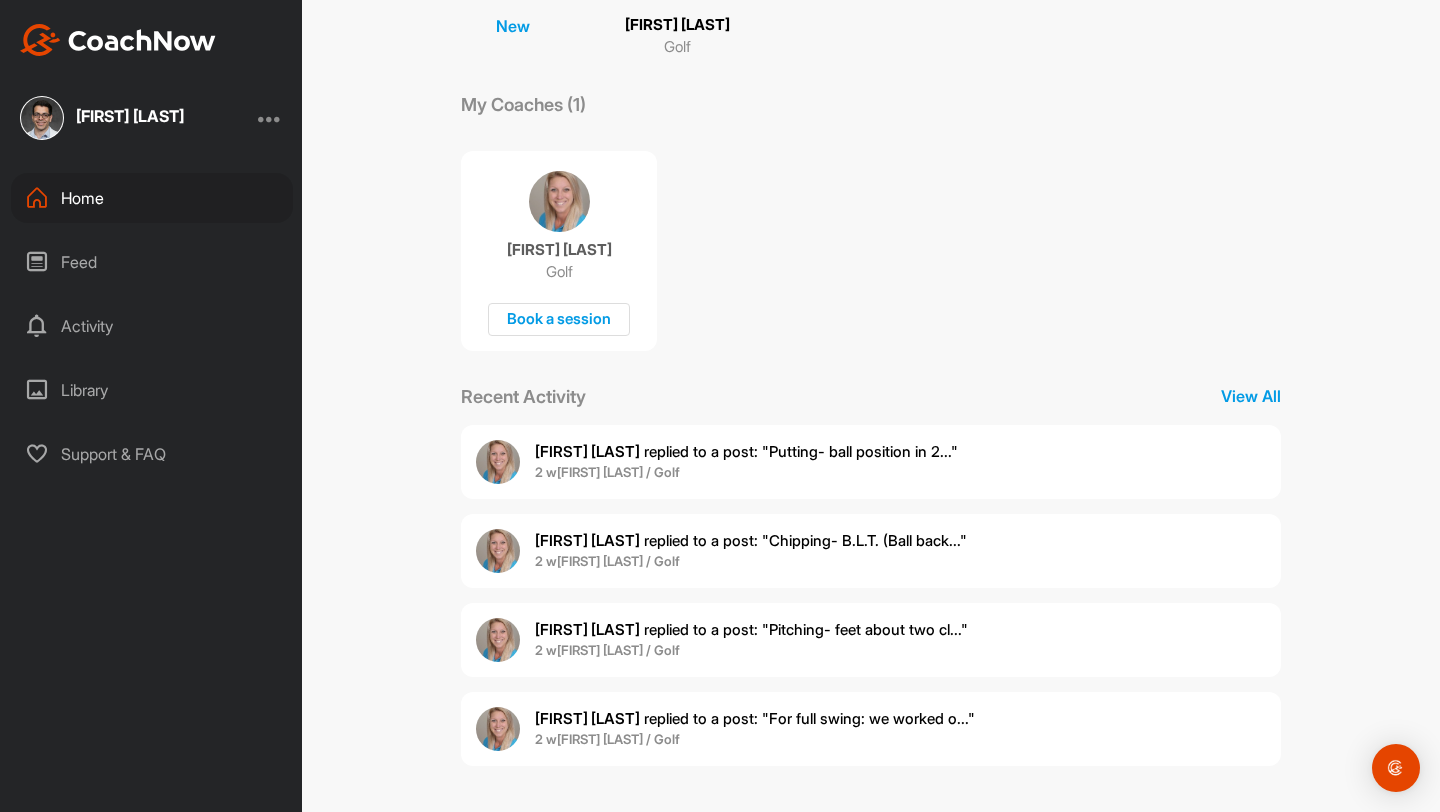 click on "[FIRST] [LAST] replied to a post : "Putting- ball position in 2..."" at bounding box center [746, 451] 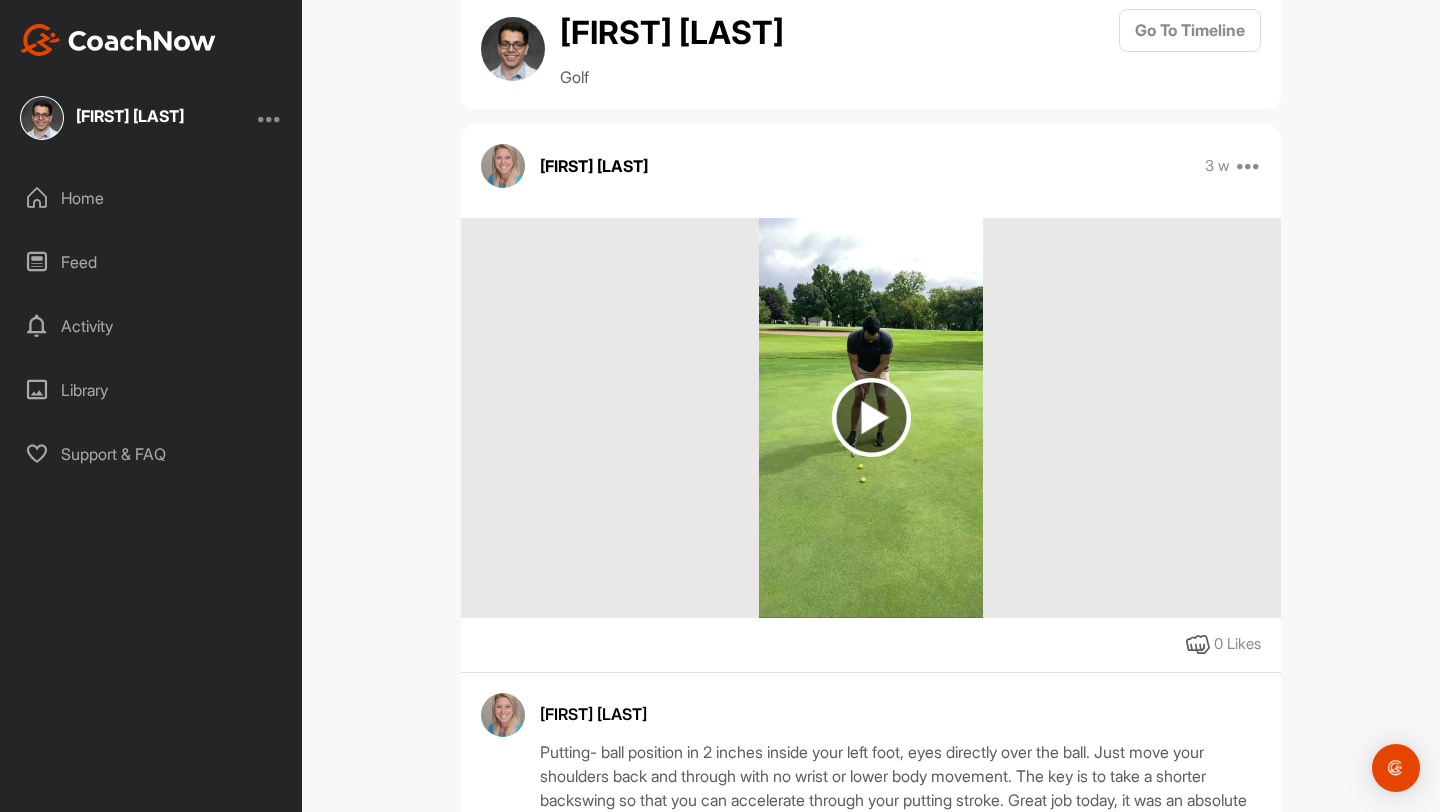 click at bounding box center (870, 418) 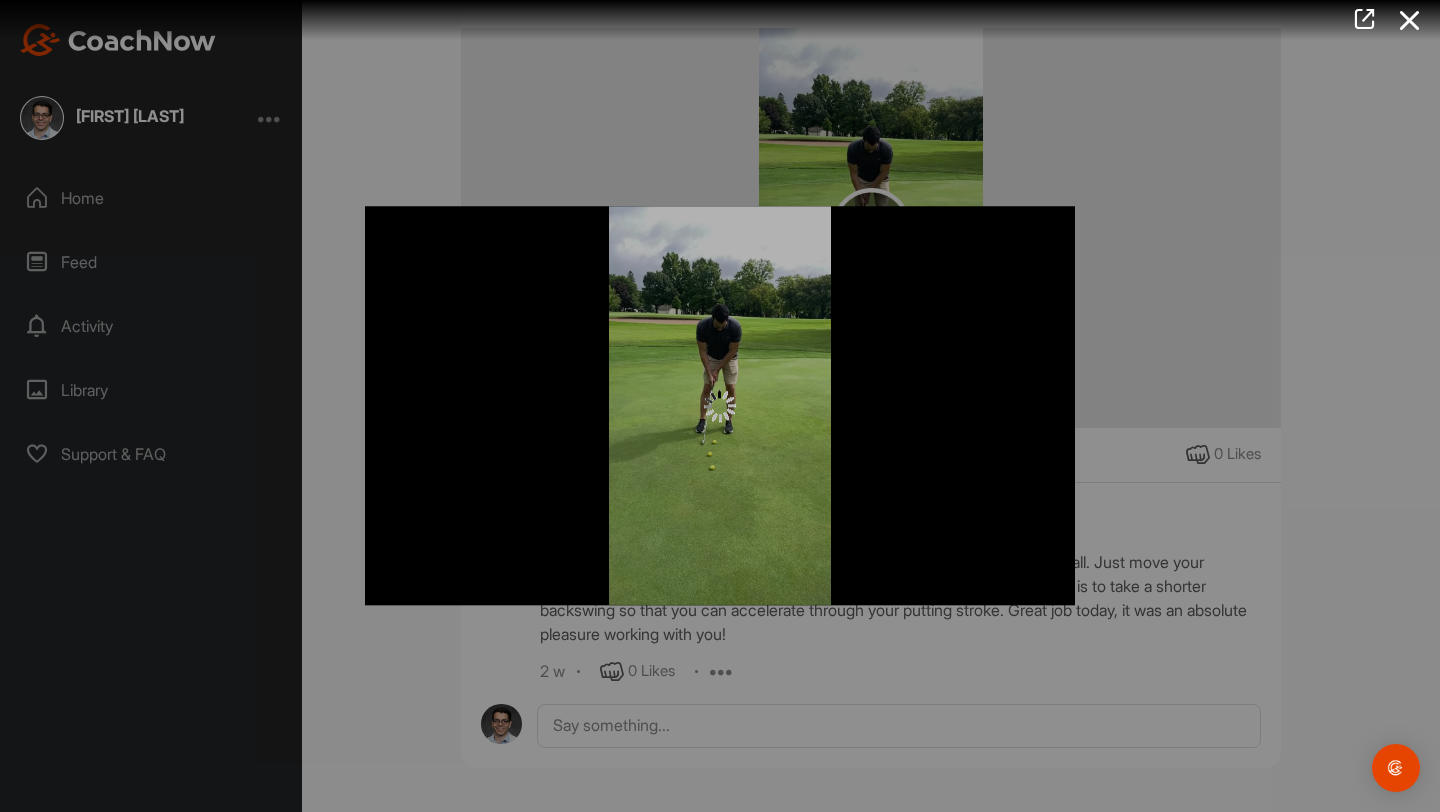 scroll, scrollTop: 242, scrollLeft: 0, axis: vertical 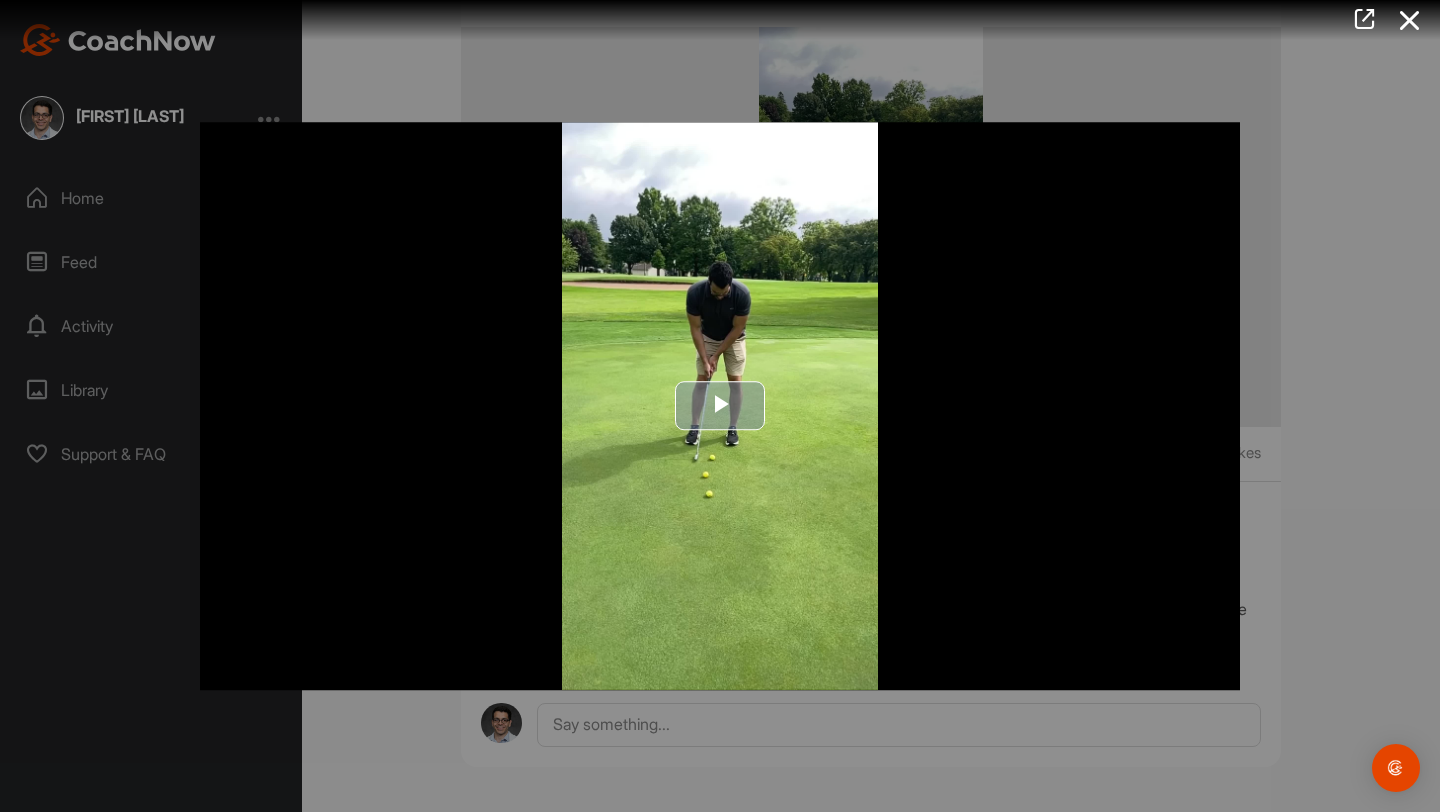 click at bounding box center [720, 406] 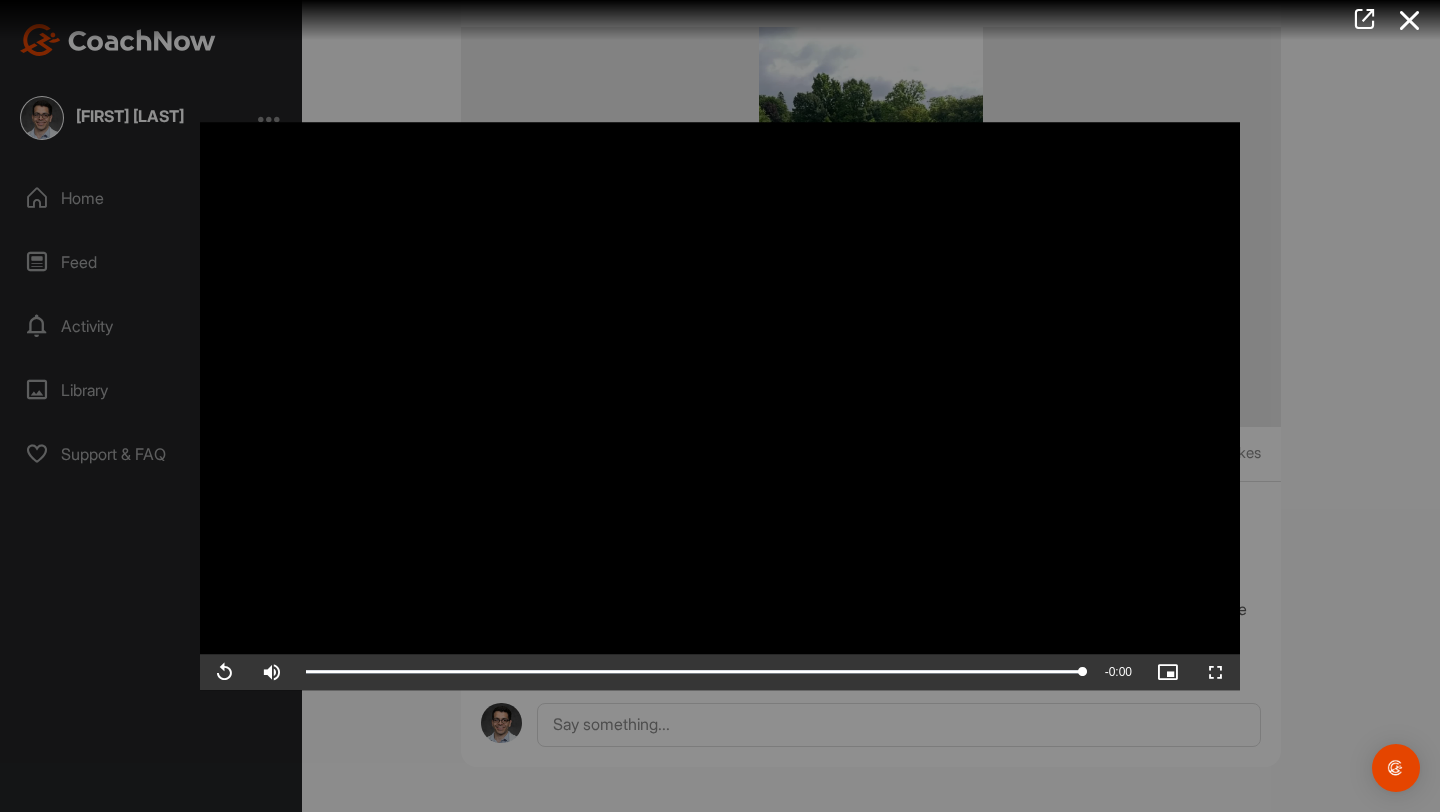 click at bounding box center (720, 406) 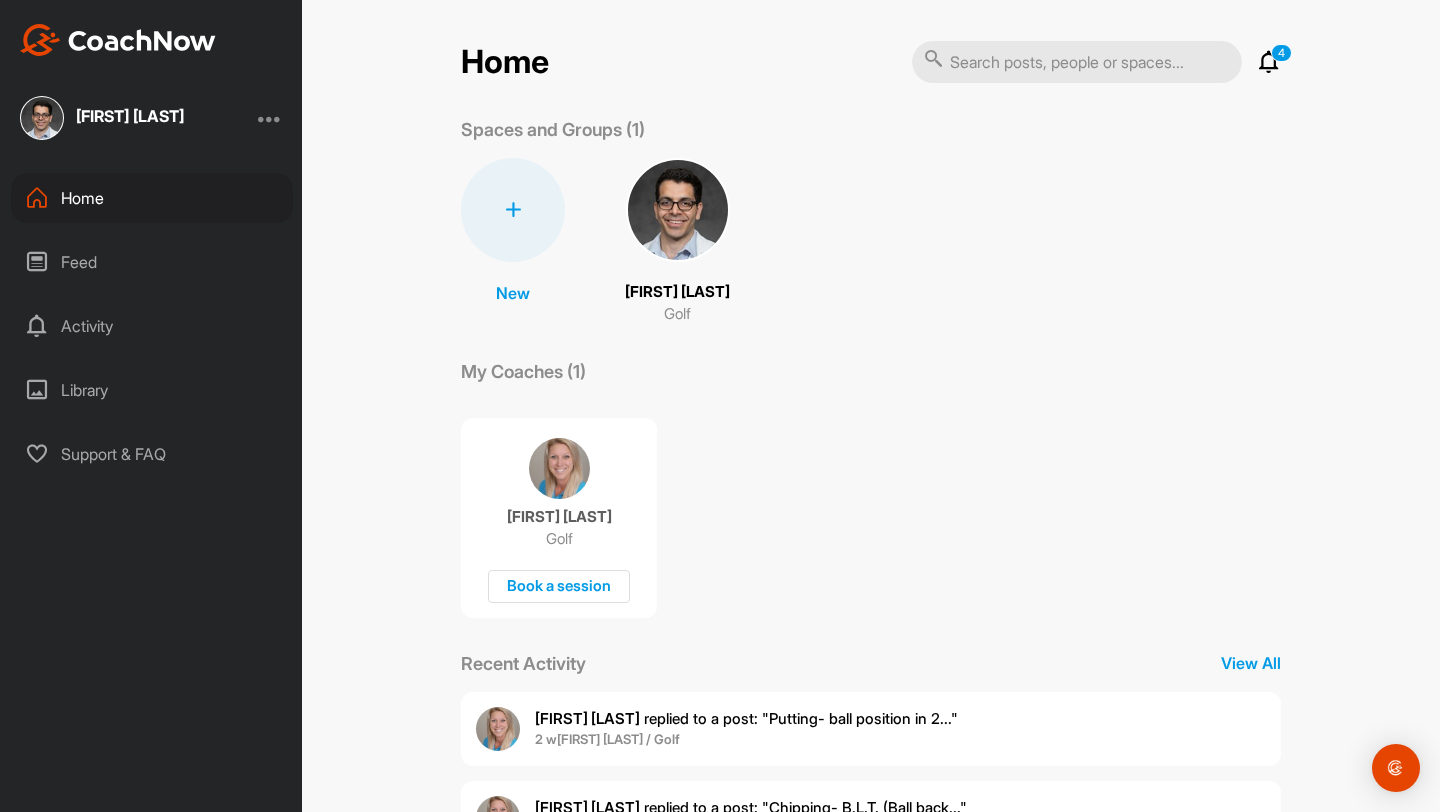 scroll, scrollTop: 267, scrollLeft: 0, axis: vertical 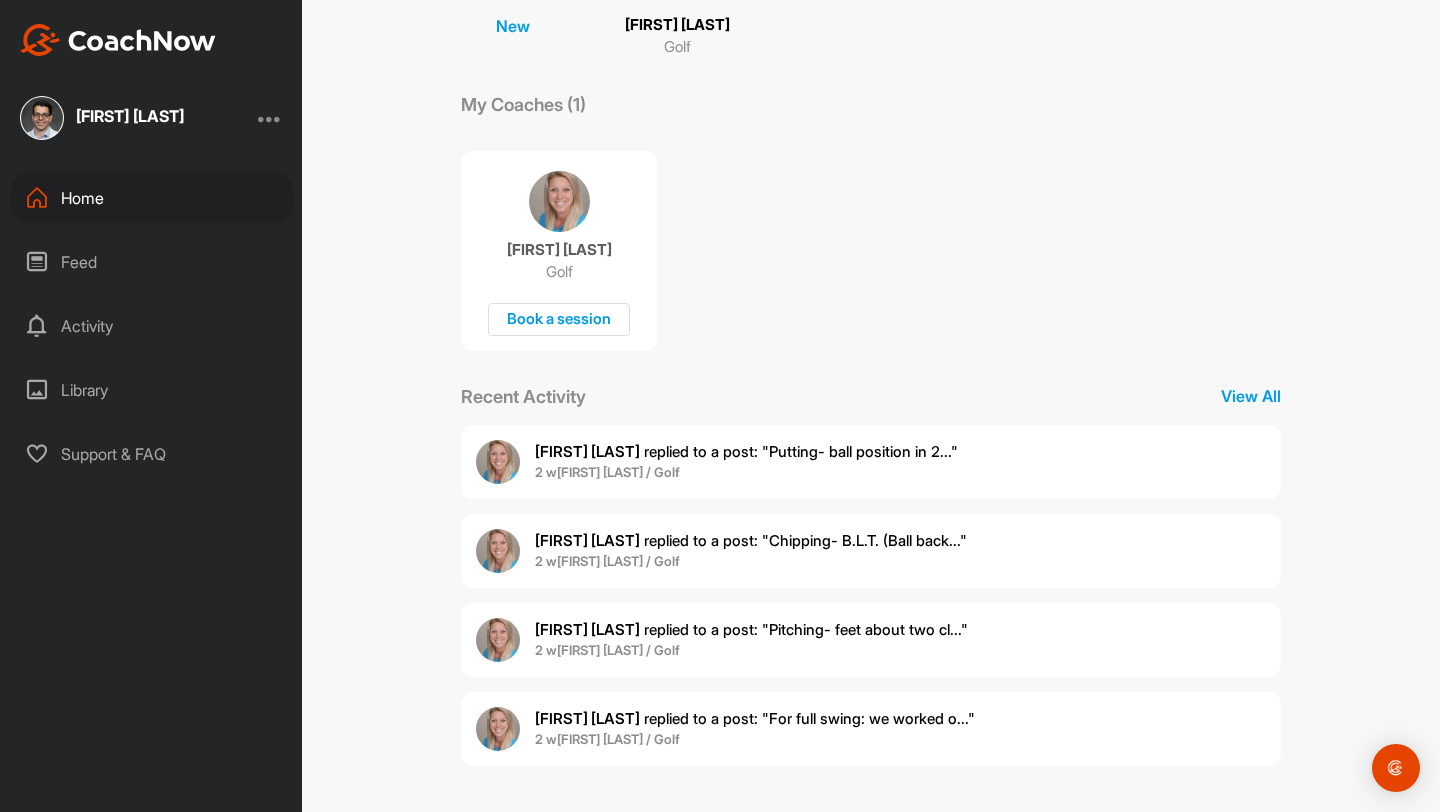 click on "2 w  • [FIRST] [LAST] / Golf" at bounding box center [751, 562] 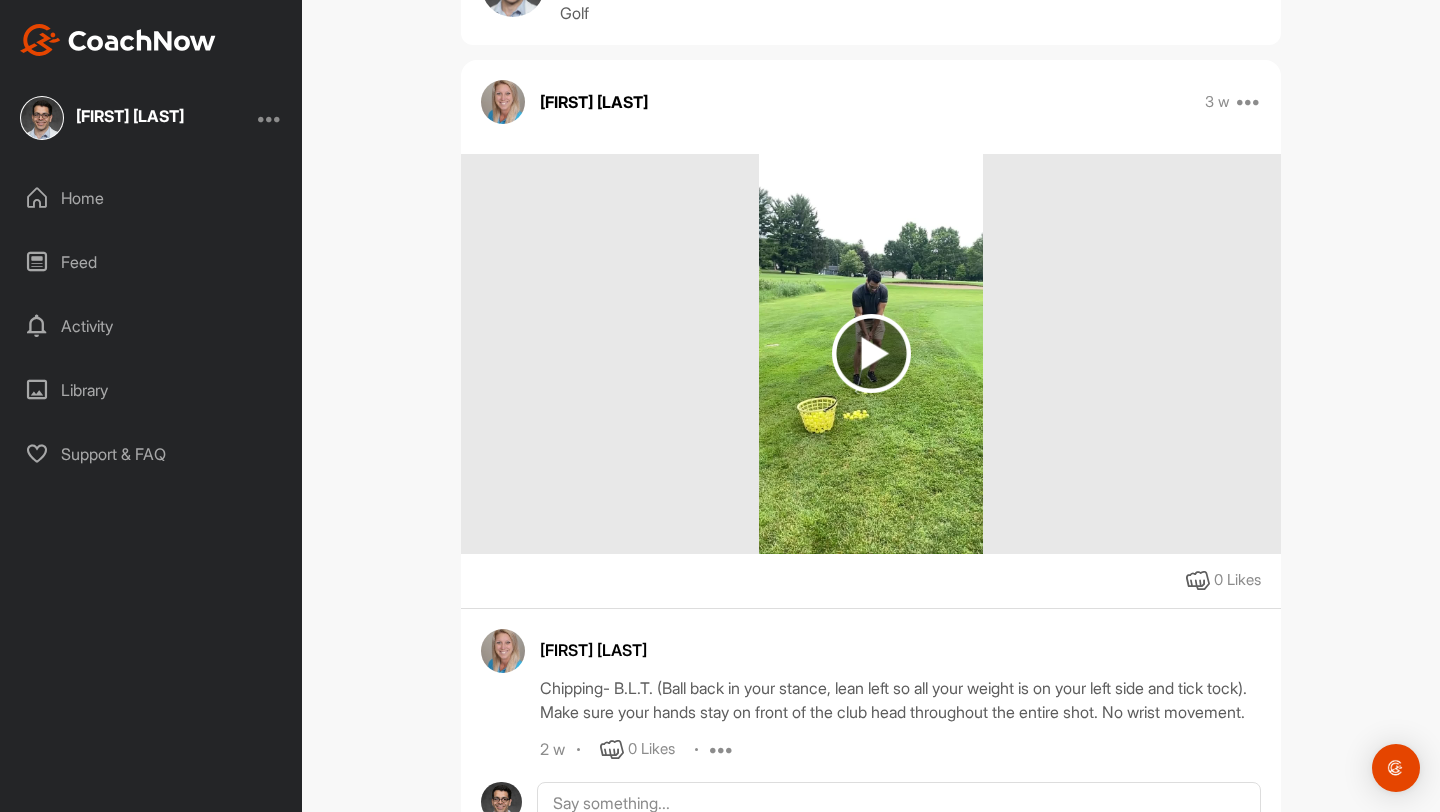 click at bounding box center (870, 354) 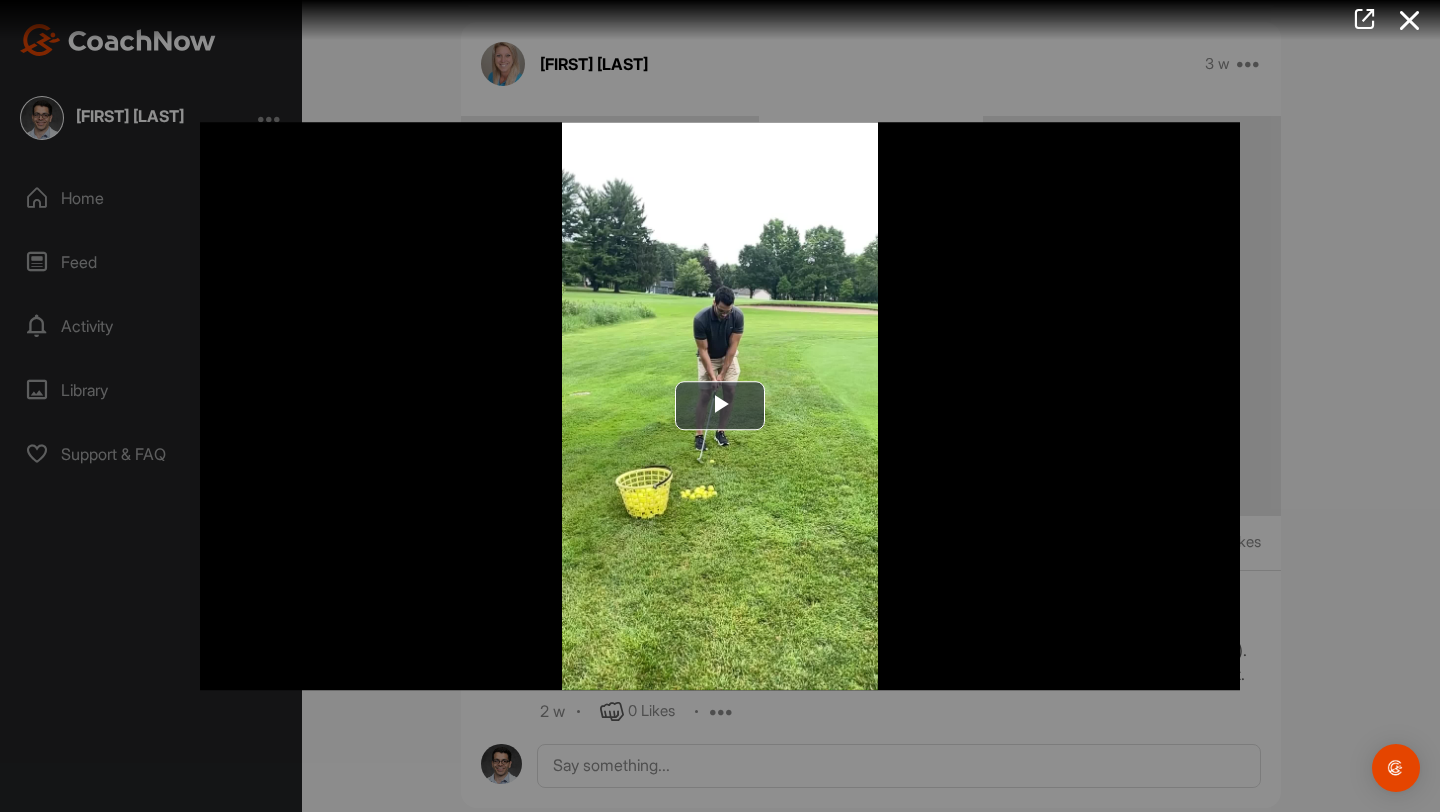 scroll, scrollTop: 218, scrollLeft: 0, axis: vertical 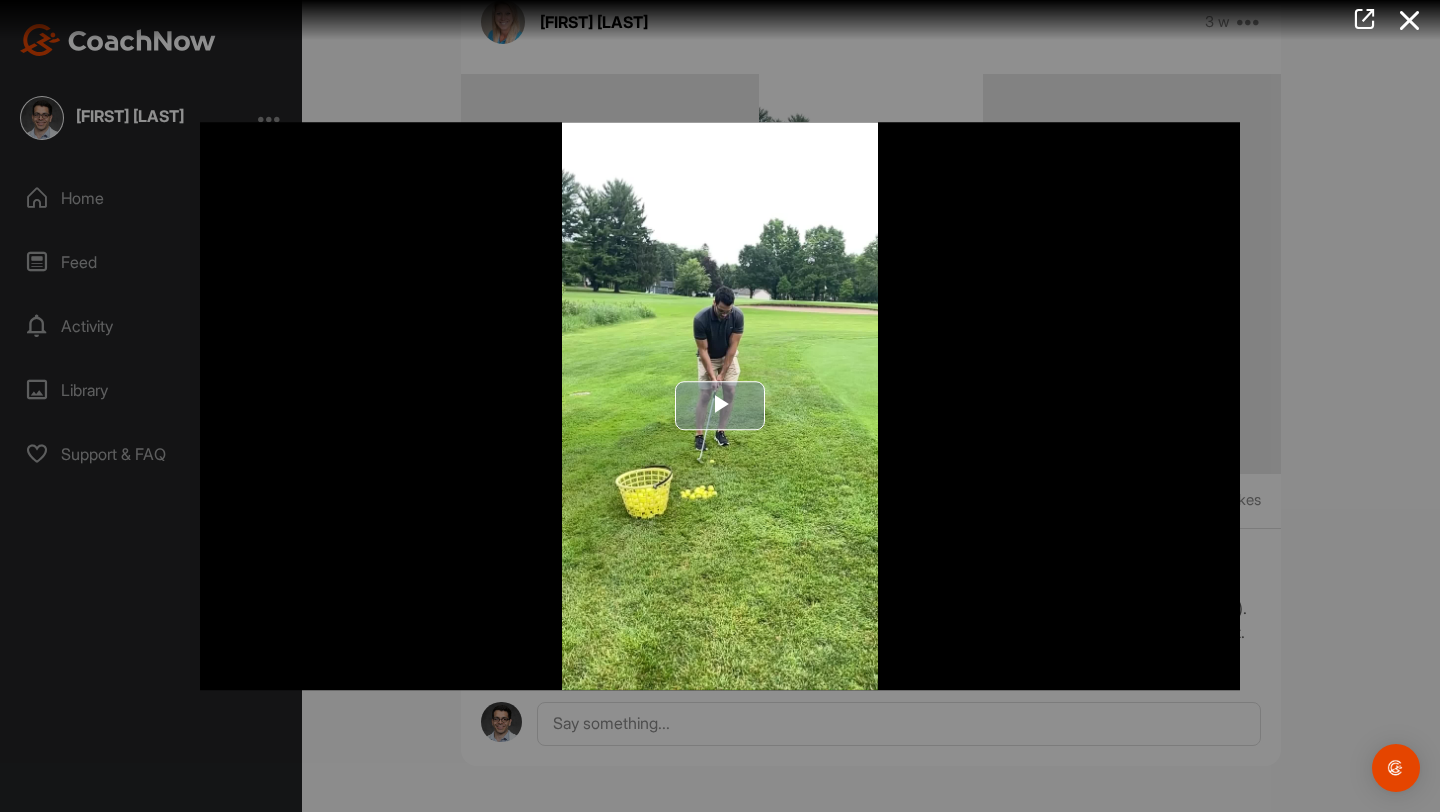 click at bounding box center (720, 406) 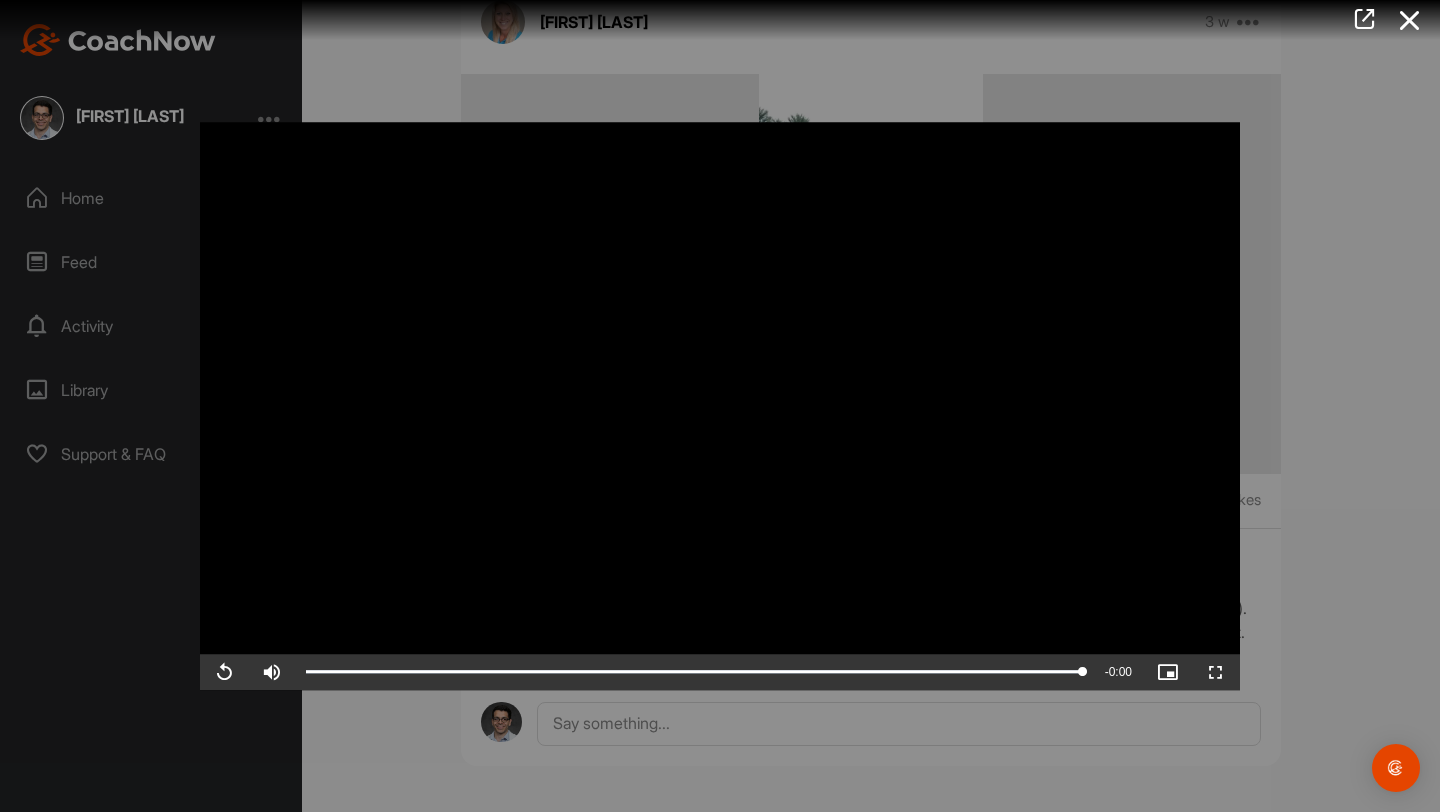 click at bounding box center [720, 406] 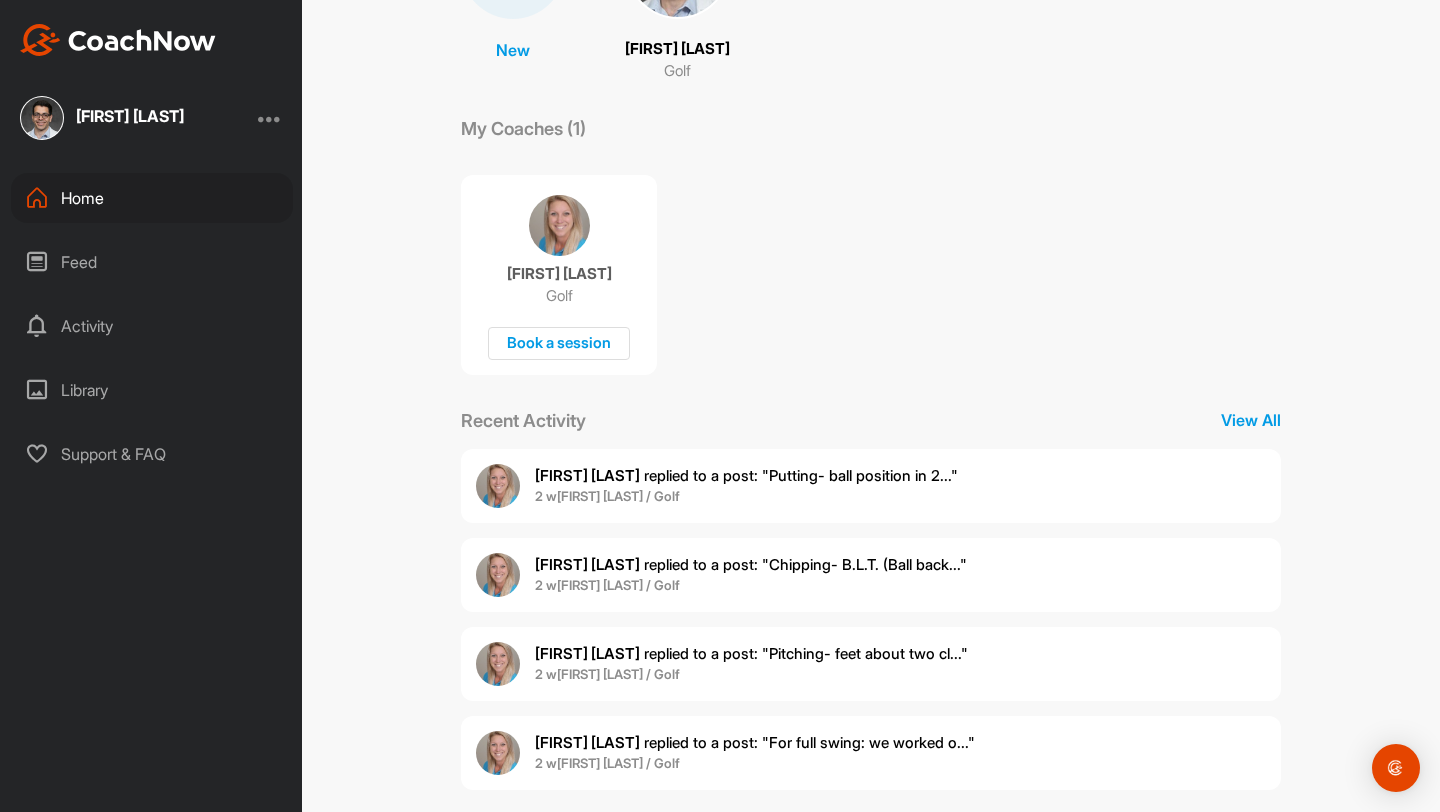 scroll, scrollTop: 267, scrollLeft: 0, axis: vertical 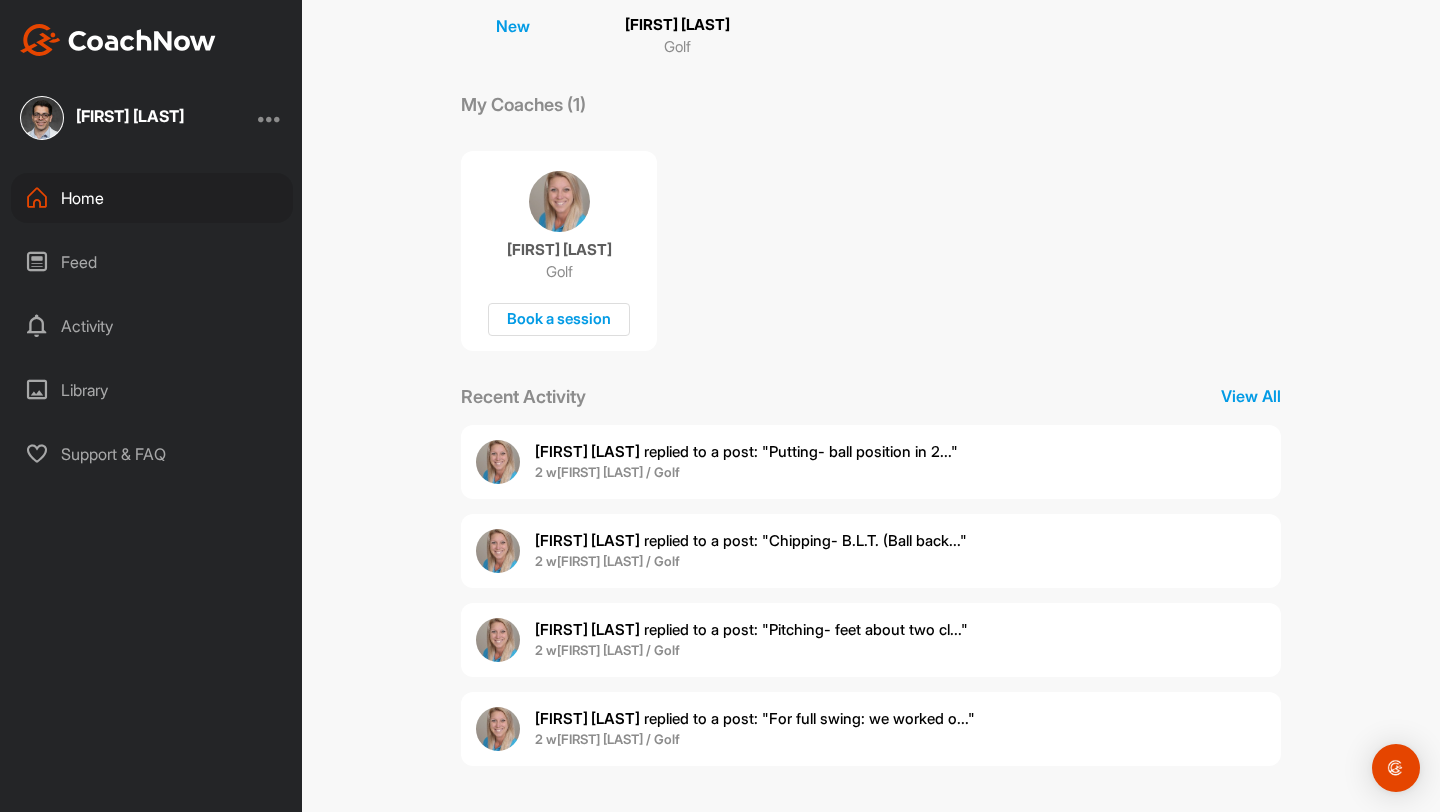 click on "2 w  • [FIRST] [LAST] / Golf" at bounding box center (755, 740) 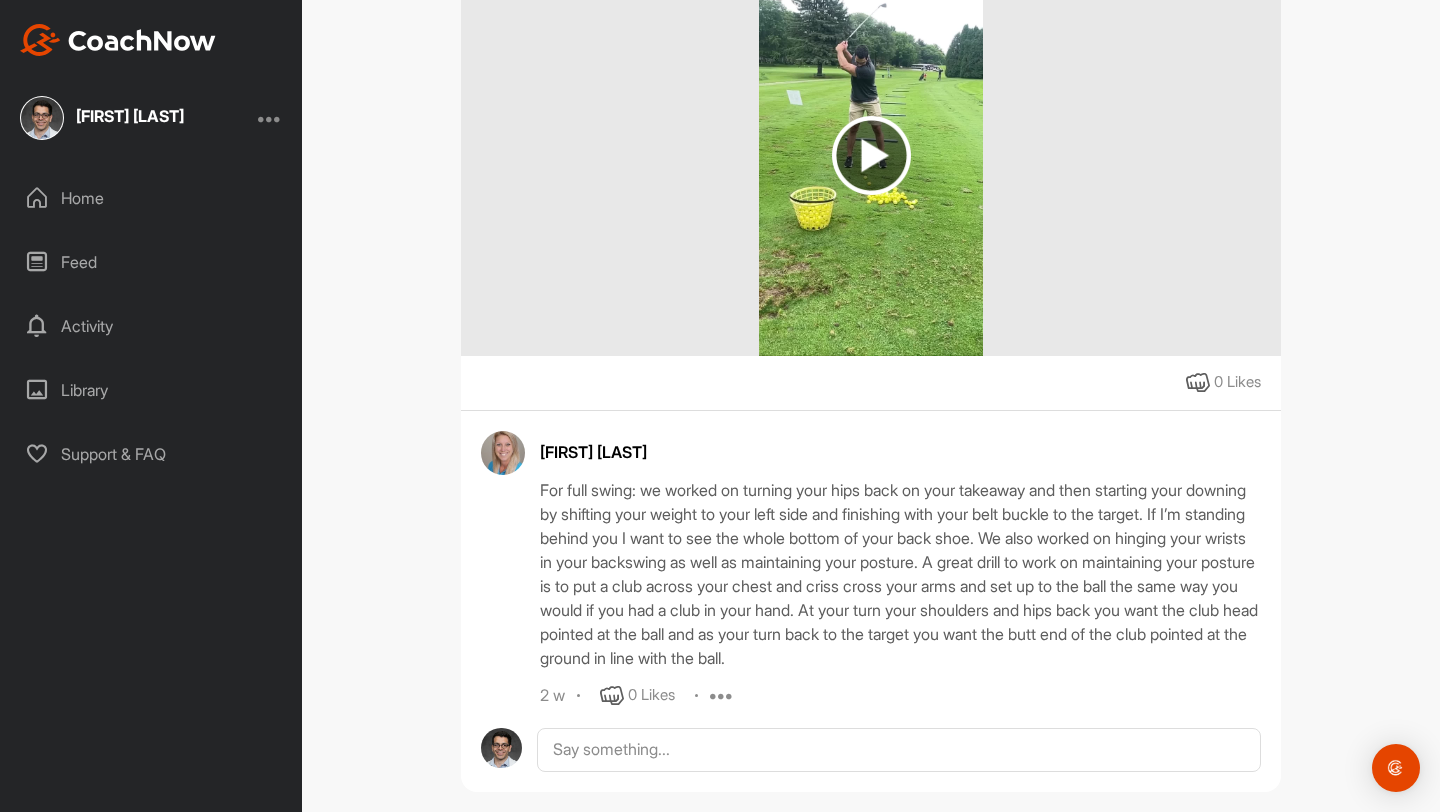 scroll, scrollTop: 338, scrollLeft: 0, axis: vertical 